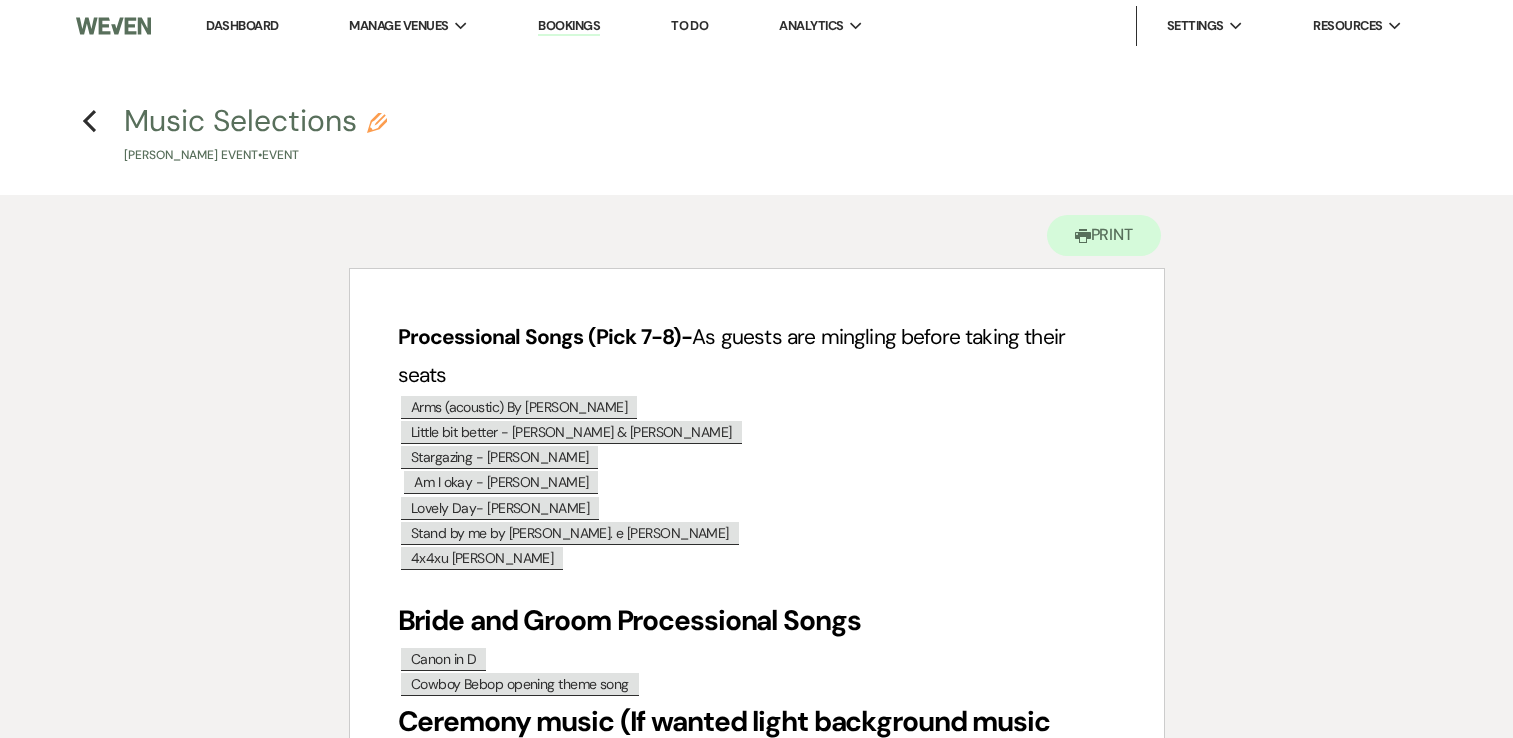 scroll, scrollTop: 0, scrollLeft: 0, axis: both 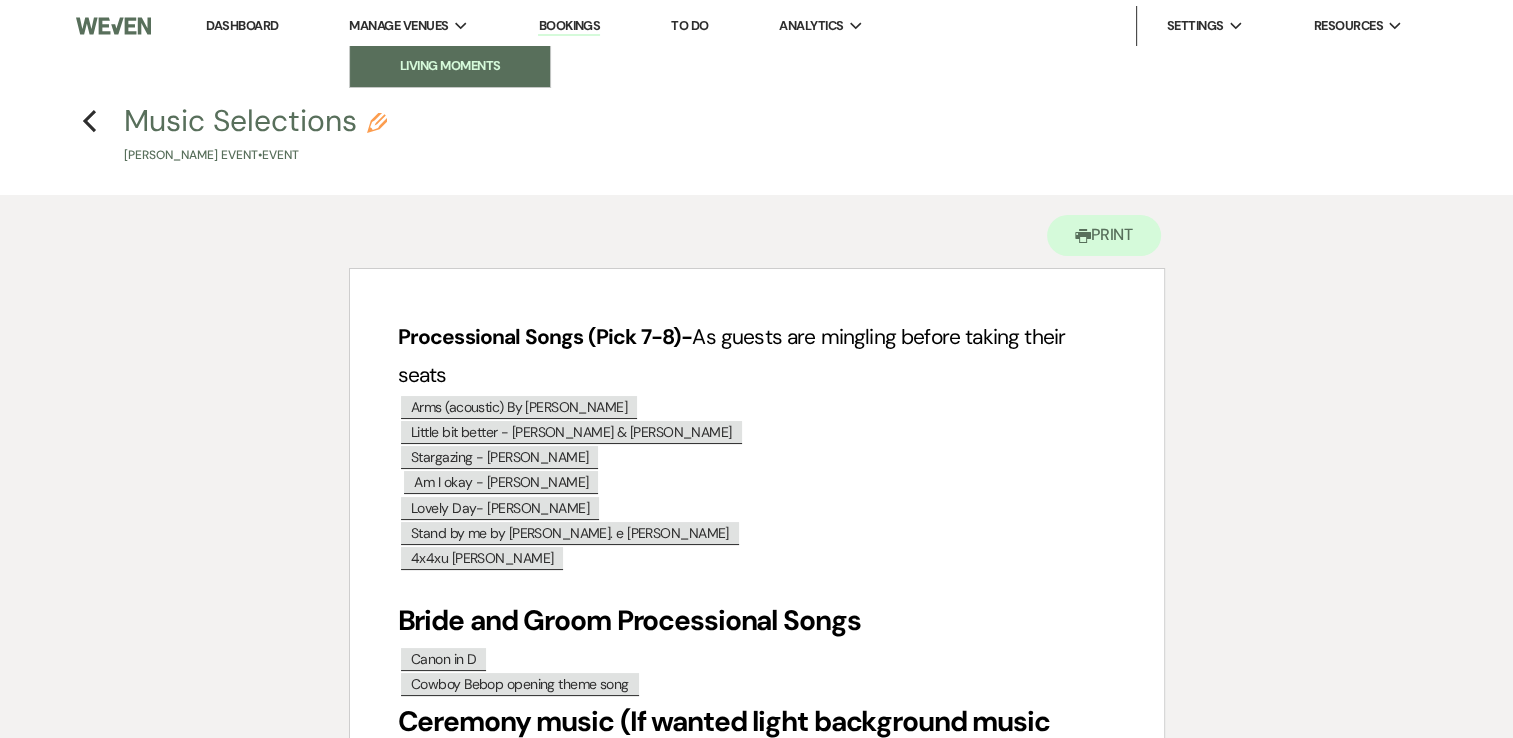 click on "Living Moments" at bounding box center [450, 66] 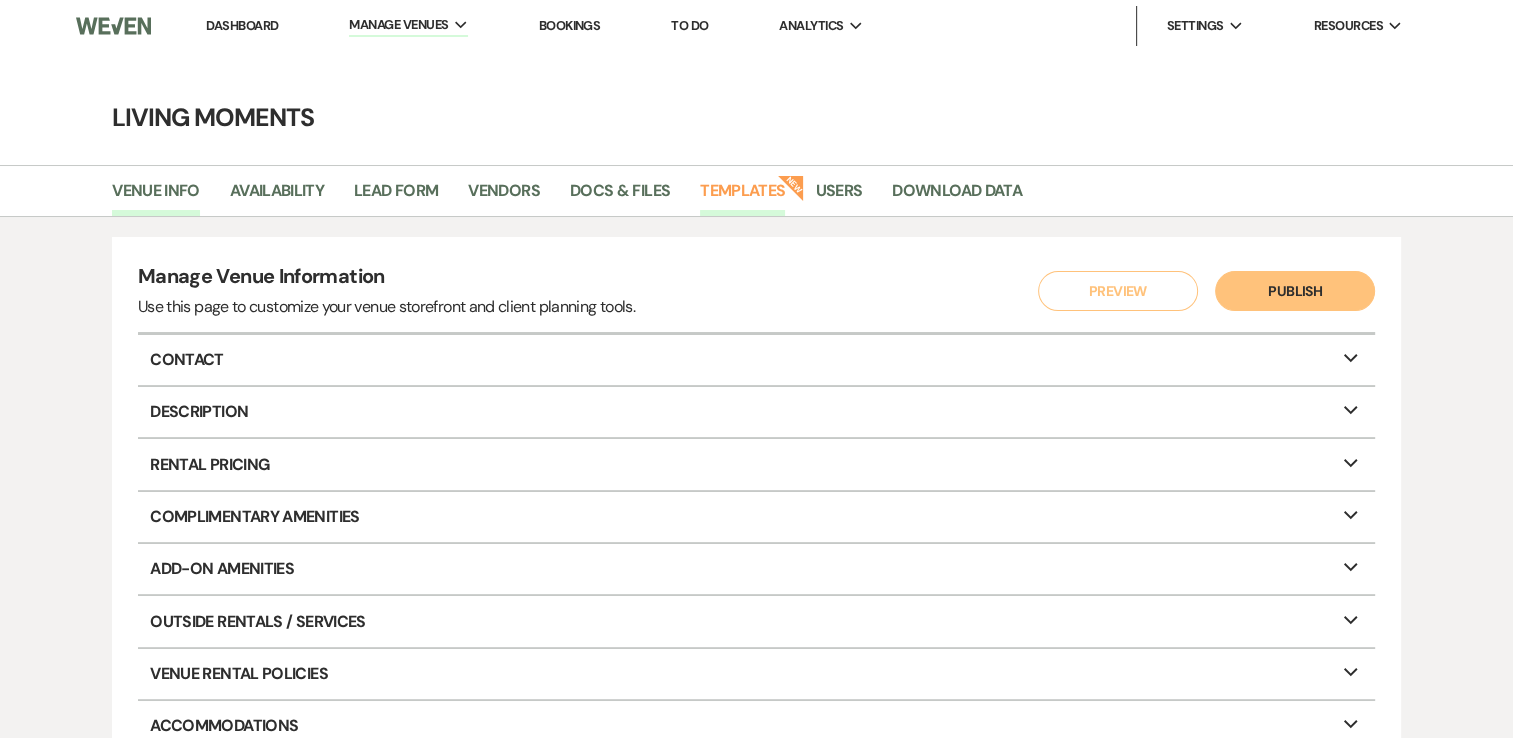 click on "Templates" at bounding box center (742, 197) 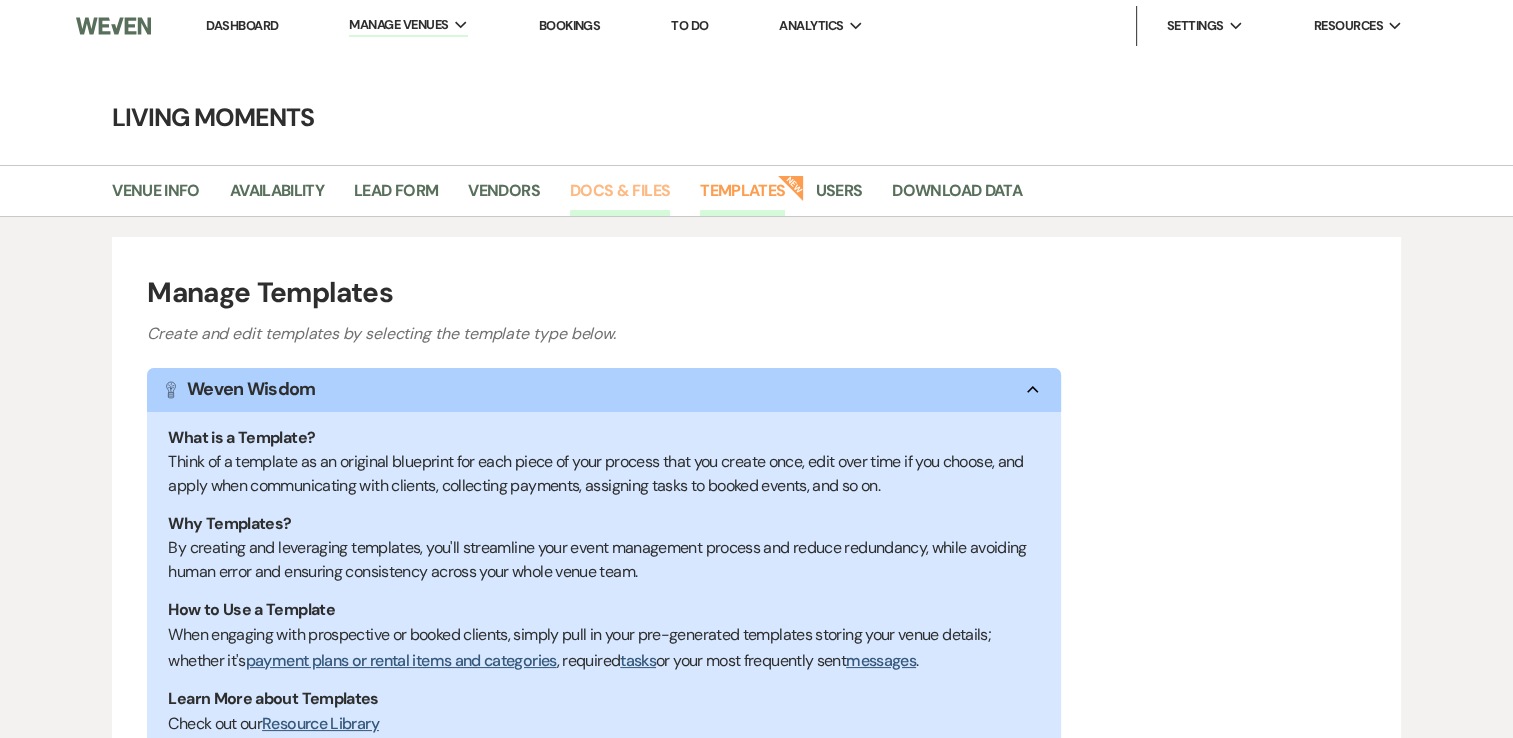 click on "Docs & Files" at bounding box center (620, 197) 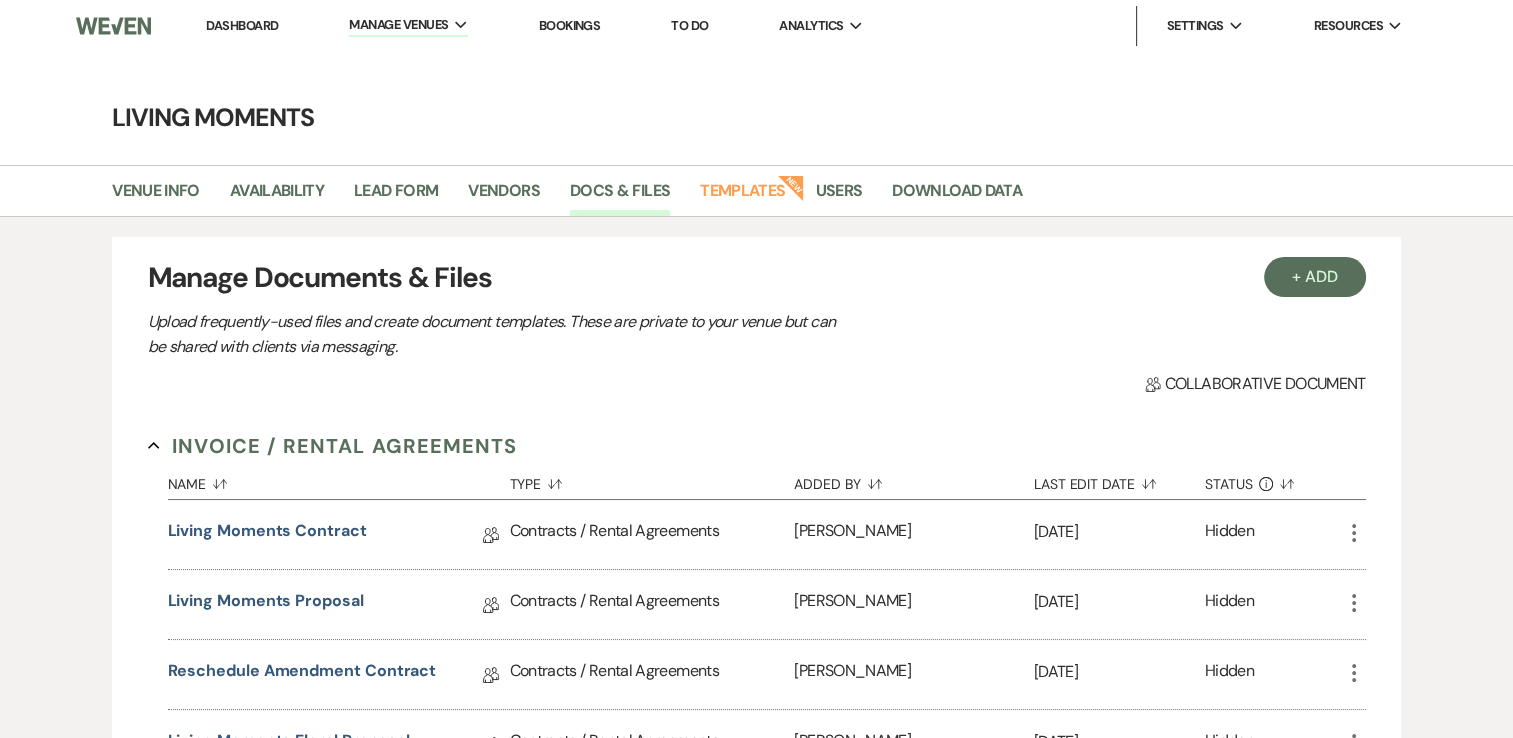 click on "+ Add Manage Documents & Files Upload frequently-used files and create document templates. These are private to your venue but can be shared with clients via messaging. Collab Doc   Collaborative document Invoice / Rental Agreements Collapse Name   Sort Default Type   Sort Default Added By   Sort Default Last Edit Date   Sort Default Status Info   Sort Default Living Moments Contract Collab Doc Contracts / Rental Agreements [PERSON_NAME] [DATE]   Hidden More Living Moments Proposal Collab Doc Contracts / Rental Agreements [PERSON_NAME] [DATE]   Hidden More Reschedule Amendment Contract Collab Doc Contracts / Rental Agreements [PERSON_NAME] [DATE]   Hidden More Living Moments Floral Proposal Collab Doc Contracts / Rental Agreements [PERSON_NAME] [DATE]   Hidden More Equipment Rental Agreement Collab Doc Contracts / Rental Agreements [PERSON_NAME] [DATE]   Hidden More + Add Photos Collapse Name   Sort Default Type   Sort Default Added By   Sort Default Last Edit Date" at bounding box center (756, 1106) 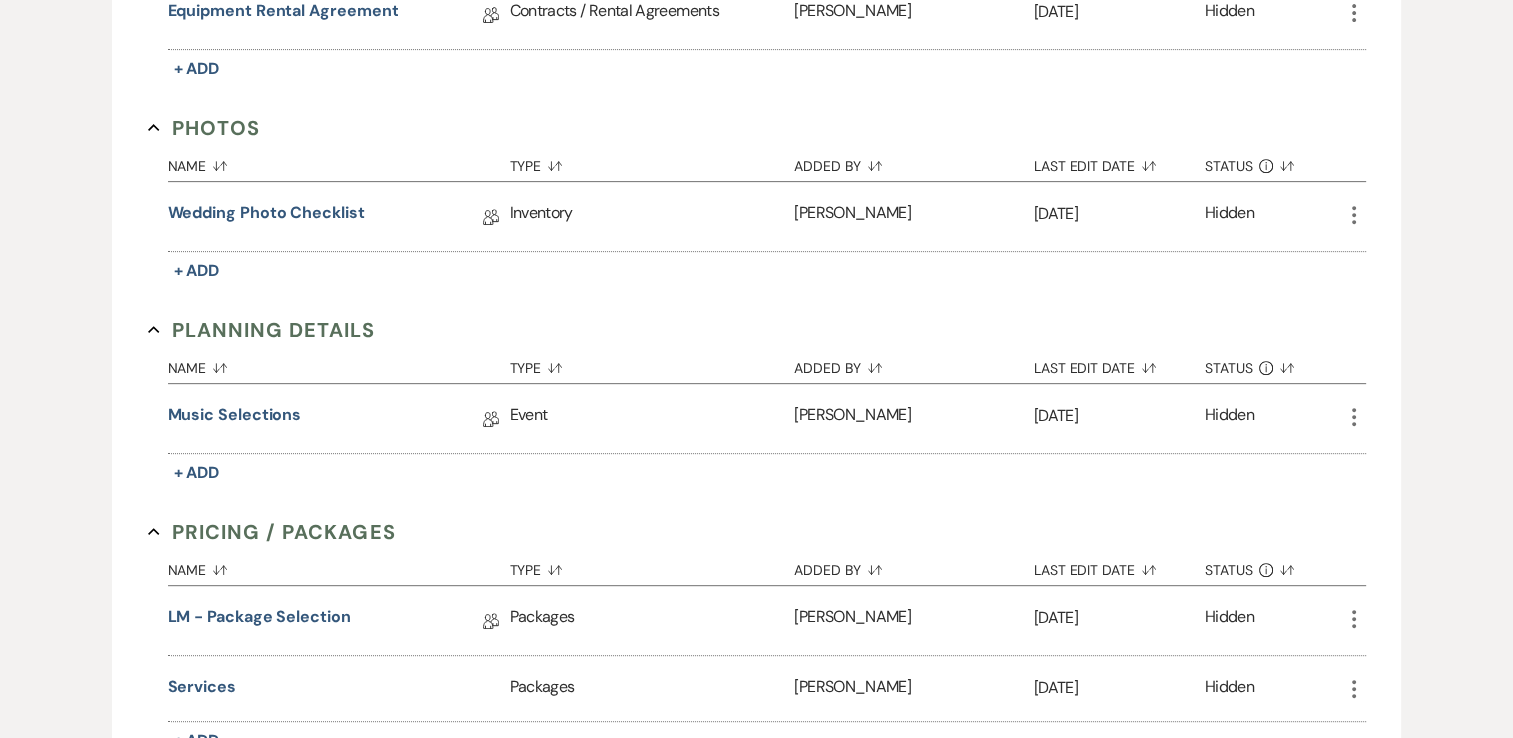 scroll, scrollTop: 840, scrollLeft: 0, axis: vertical 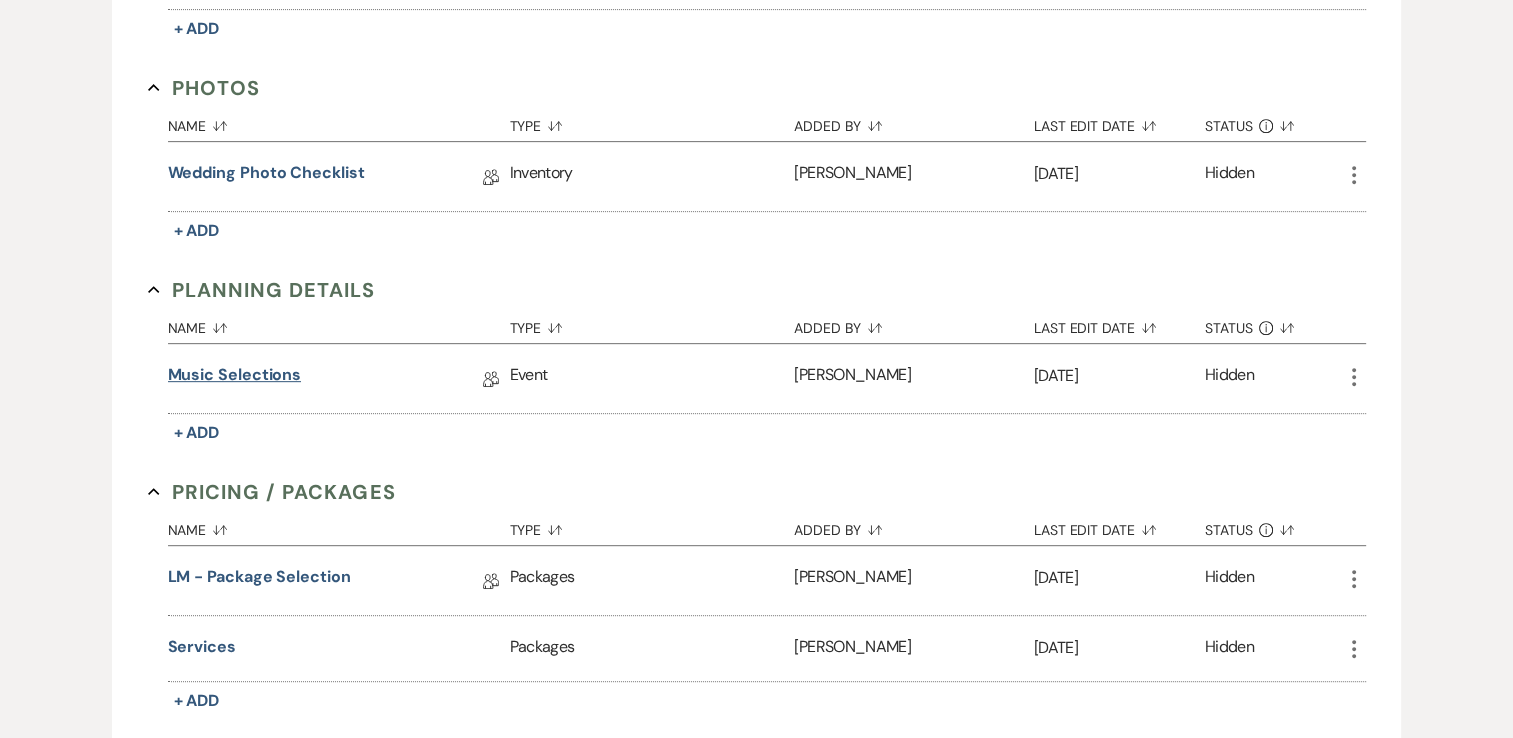 click on "Music Selections" at bounding box center [235, 378] 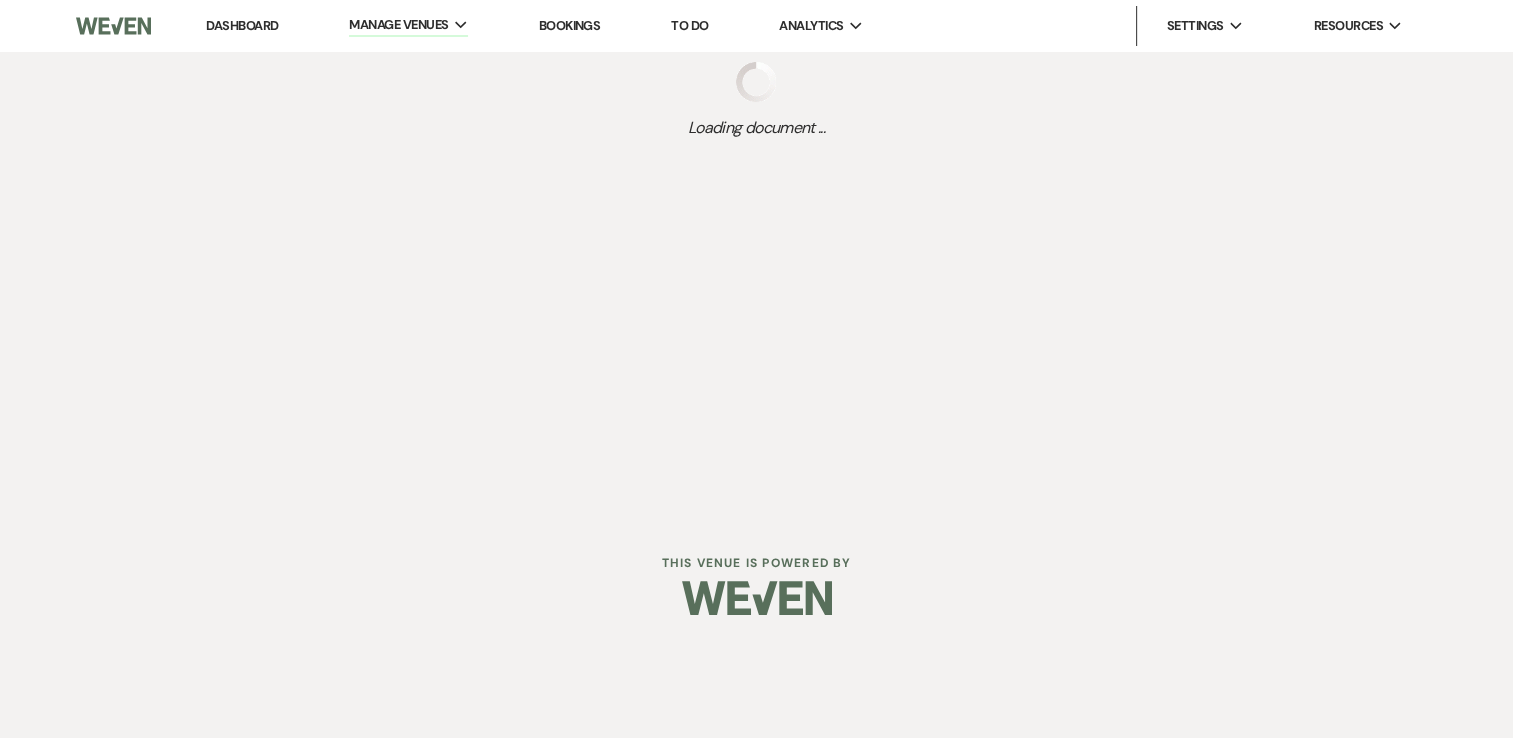 scroll, scrollTop: 0, scrollLeft: 0, axis: both 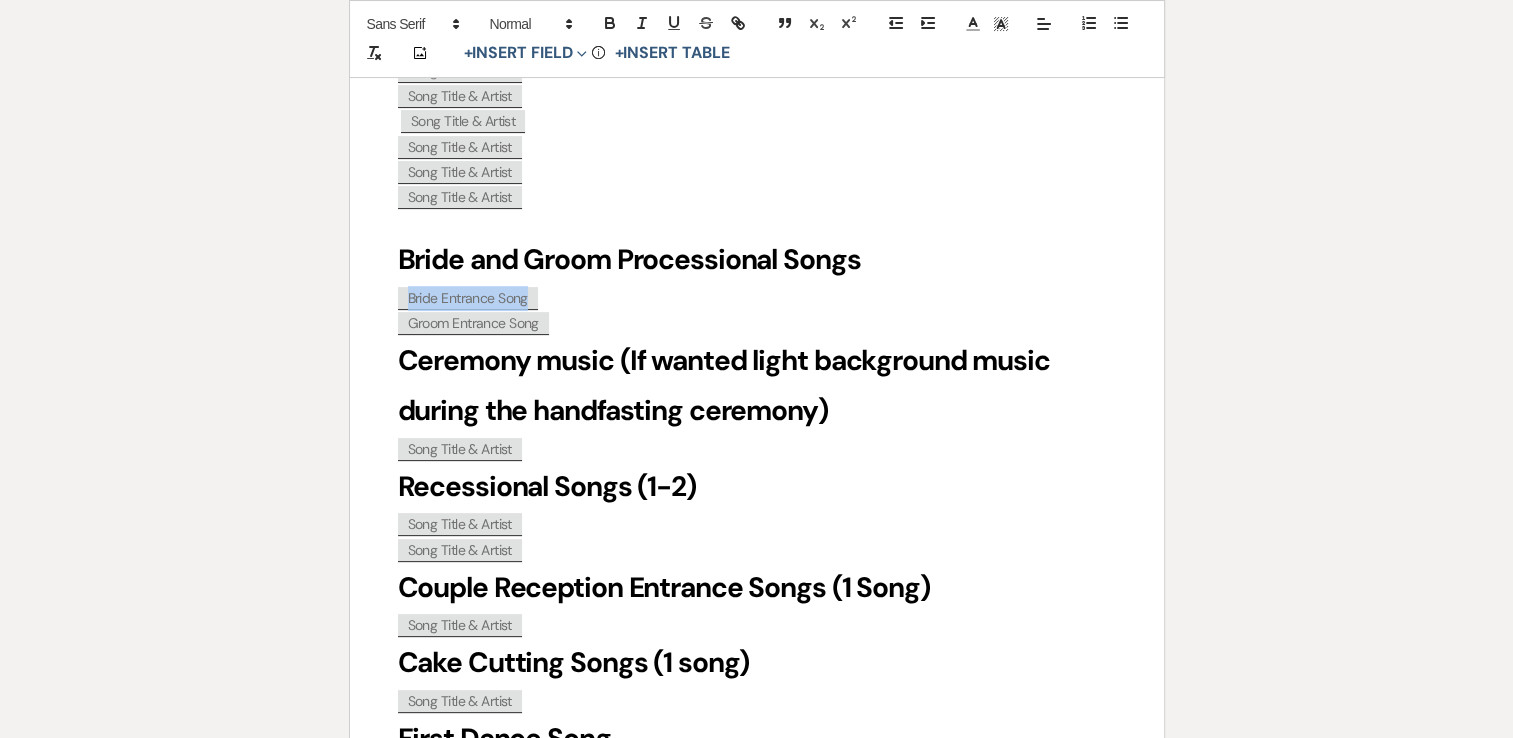 click on "Bride Entrance Song" at bounding box center (468, 298) 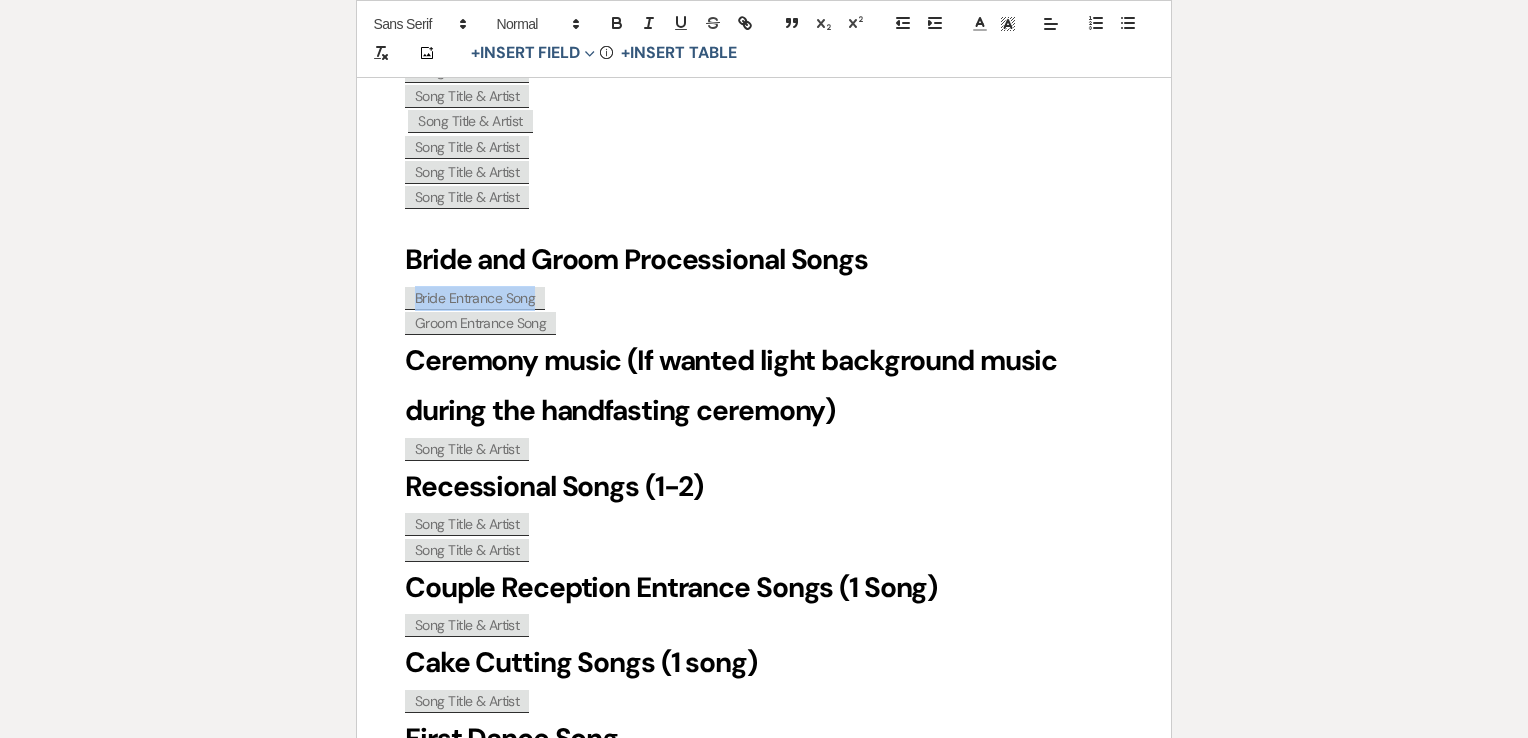select on "client" 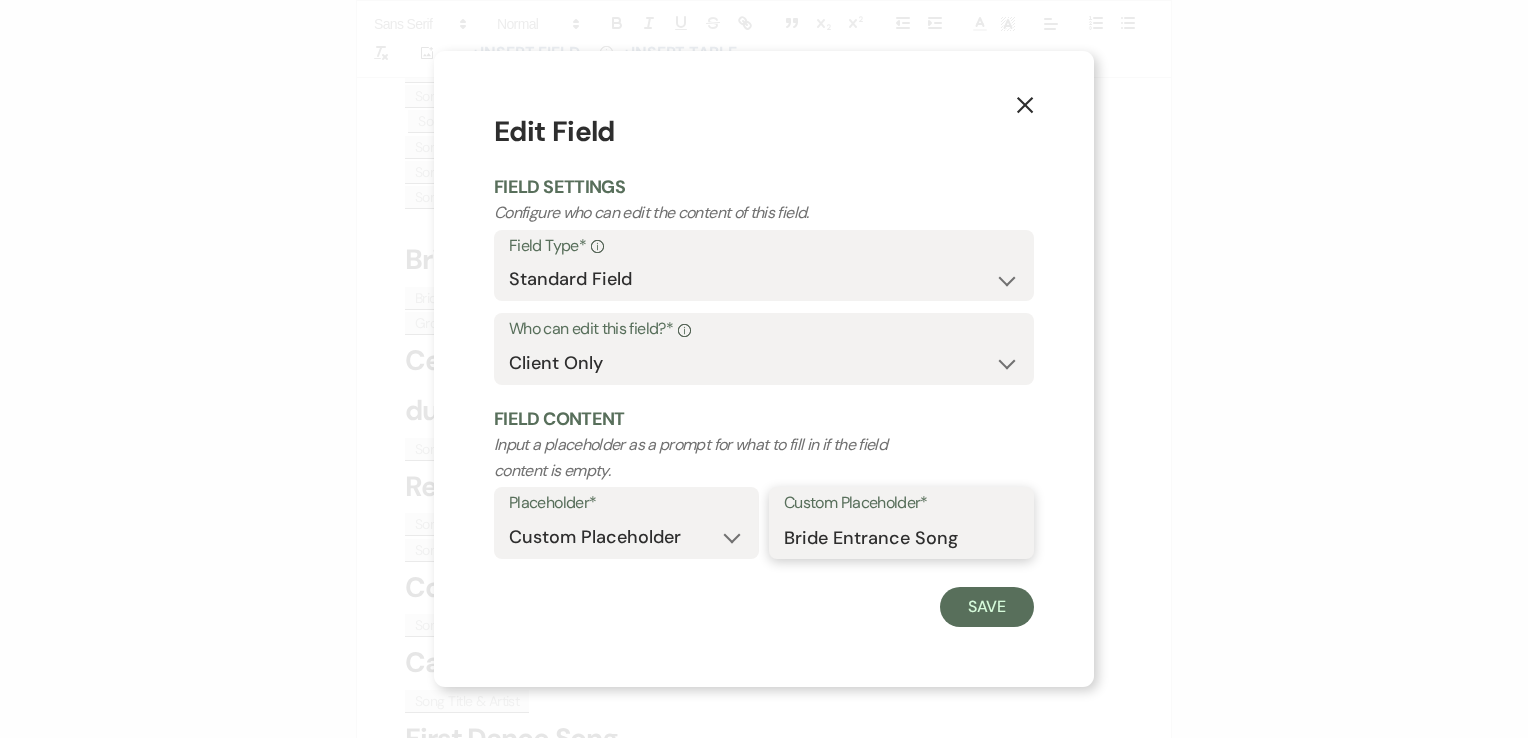 drag, startPoint x: 826, startPoint y: 540, endPoint x: 767, endPoint y: 542, distance: 59.03389 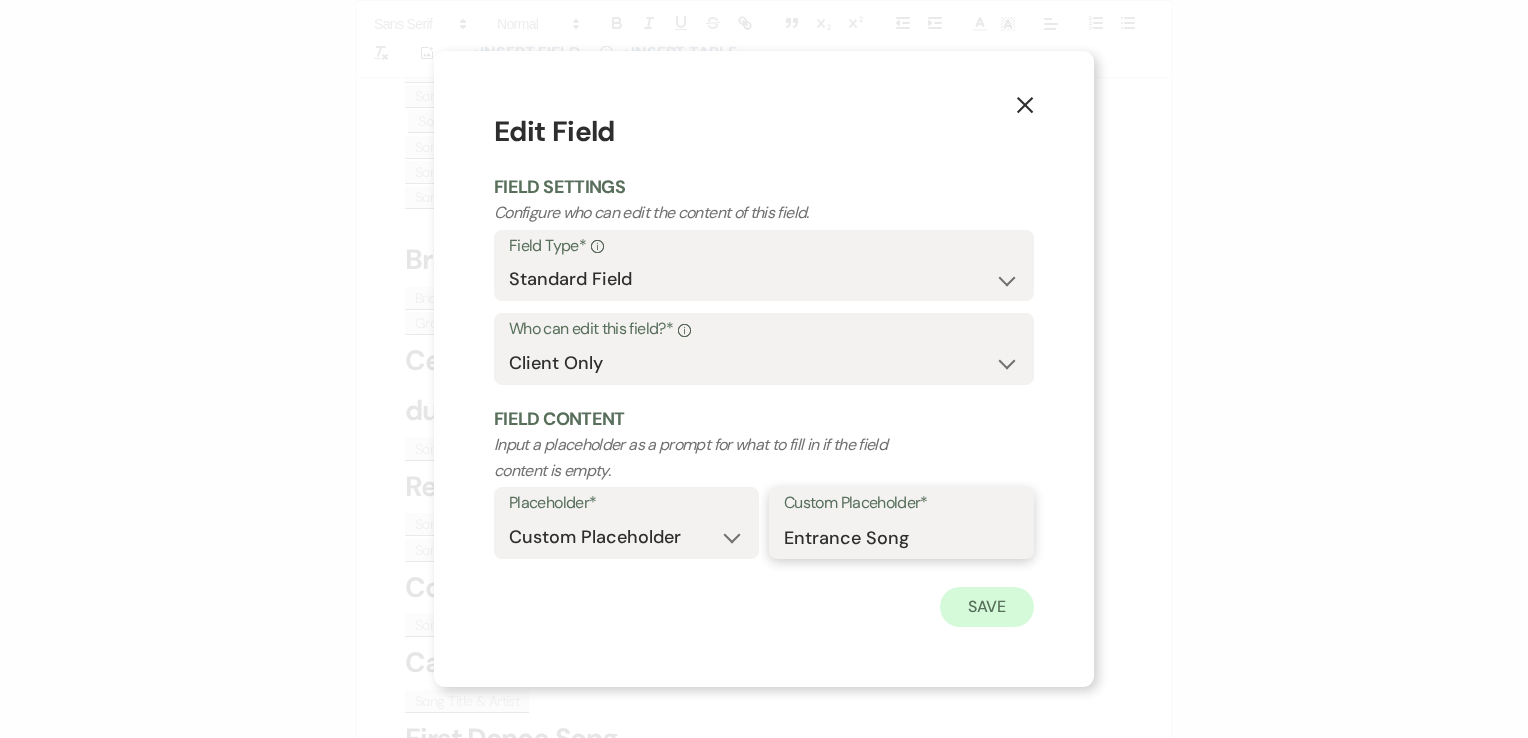 type on "Entrance Song" 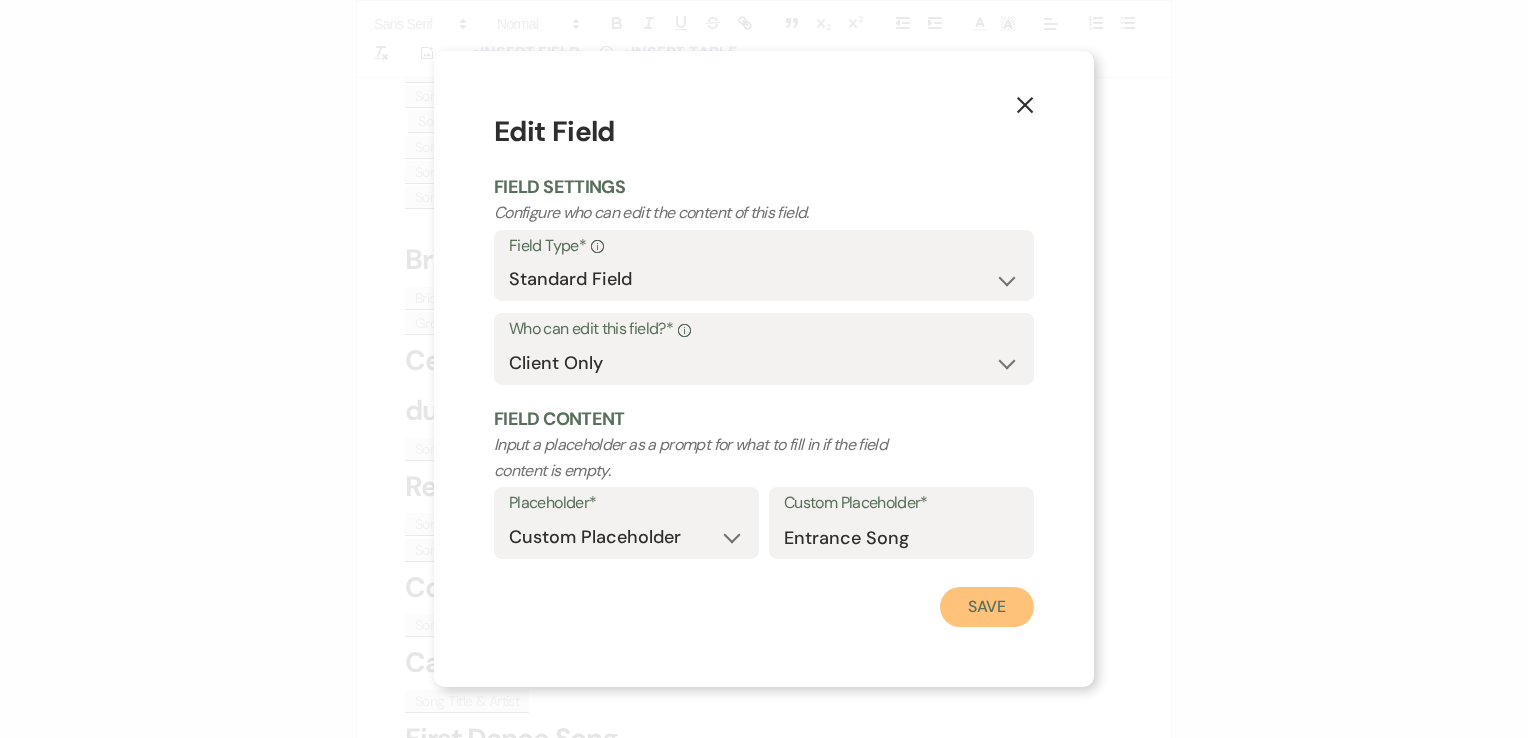 click on "Save" at bounding box center [987, 607] 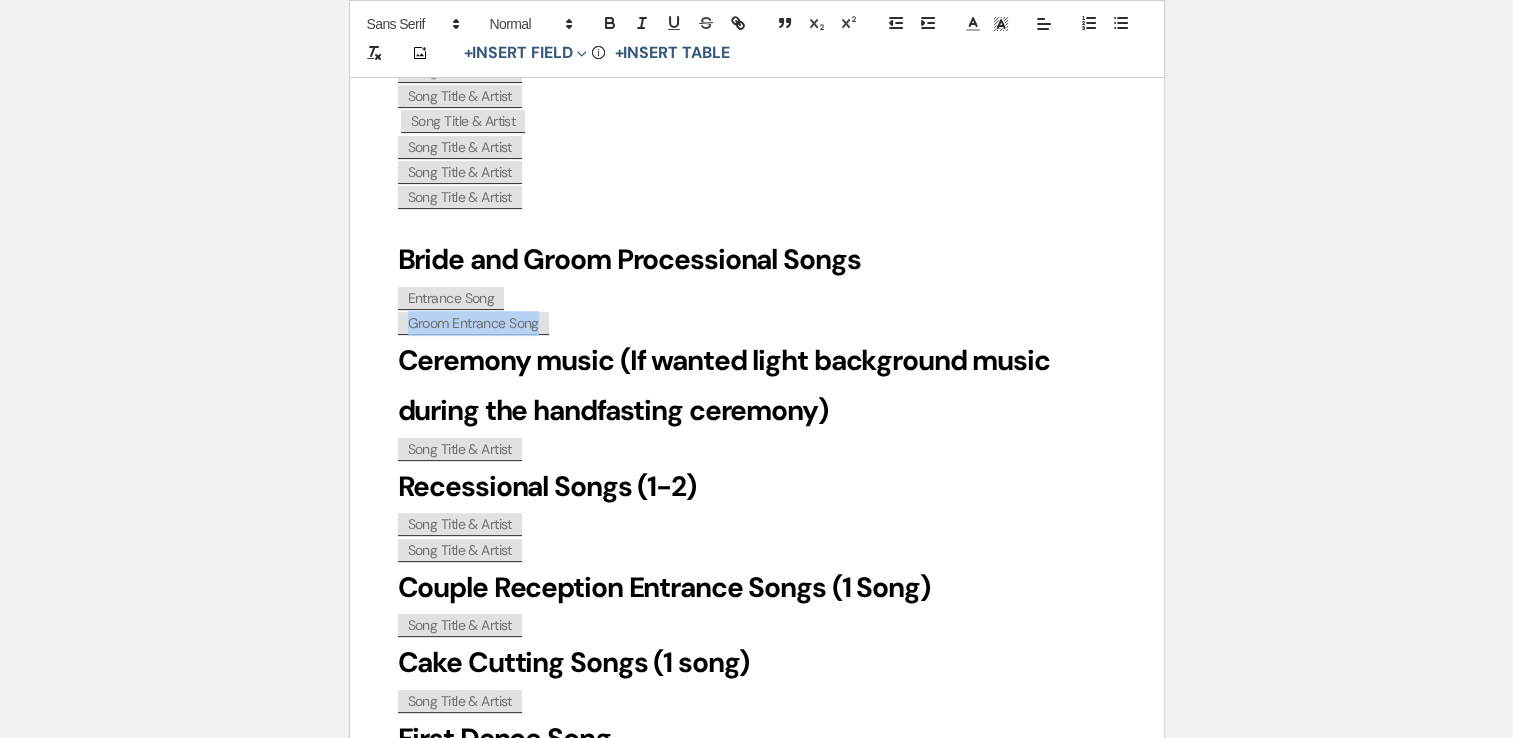 click on "Groom Entrance Song" at bounding box center (473, 323) 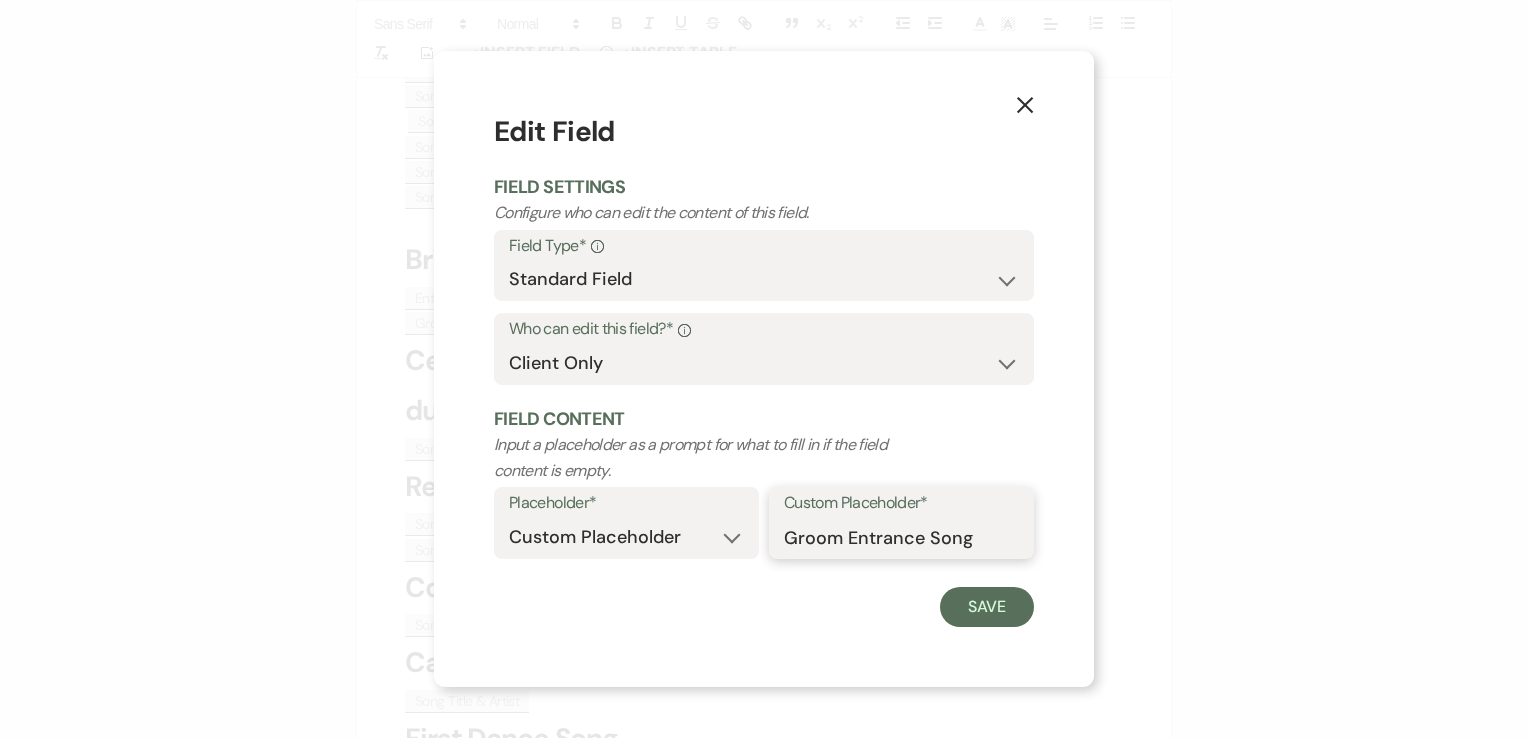 drag, startPoint x: 844, startPoint y: 538, endPoint x: 777, endPoint y: 537, distance: 67.00746 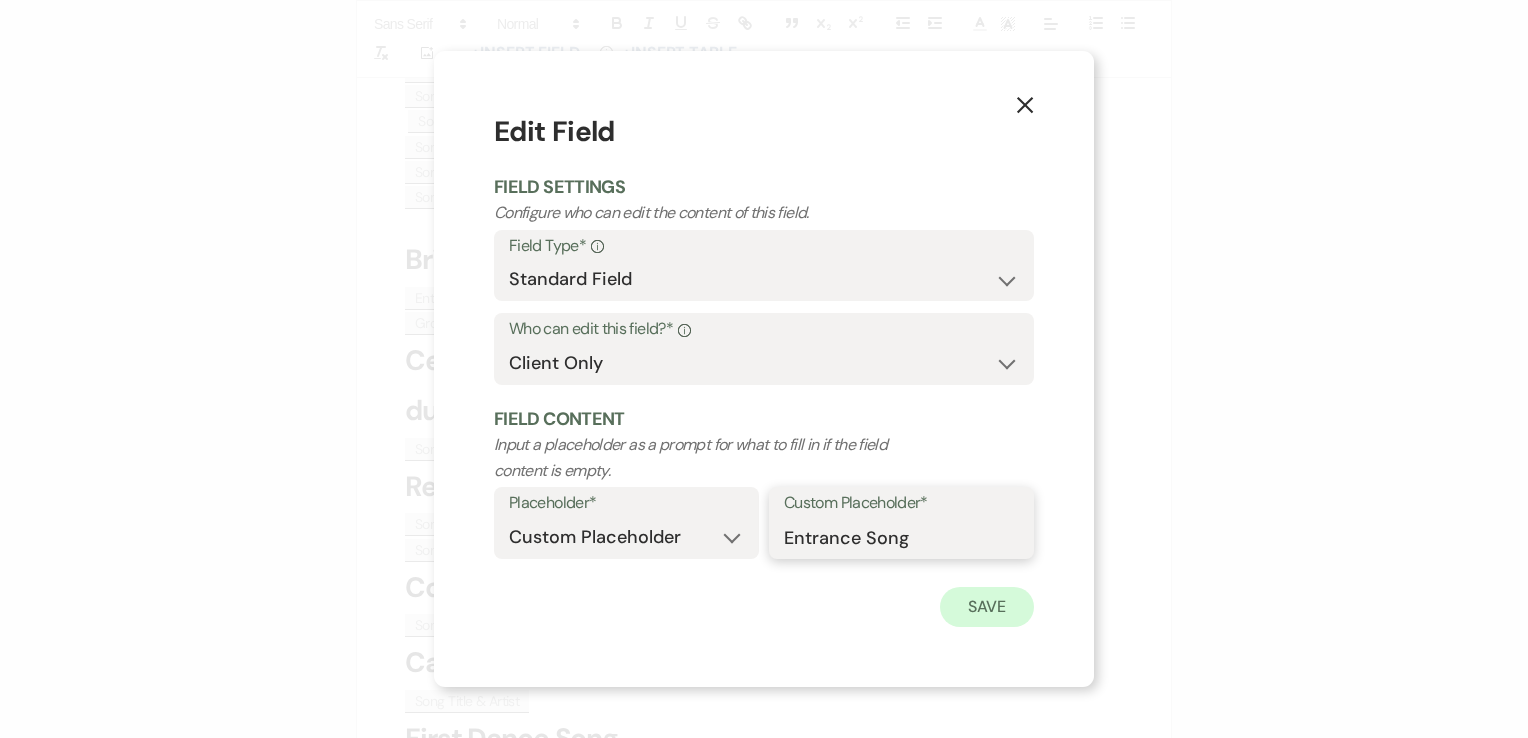 type on "Entrance Song" 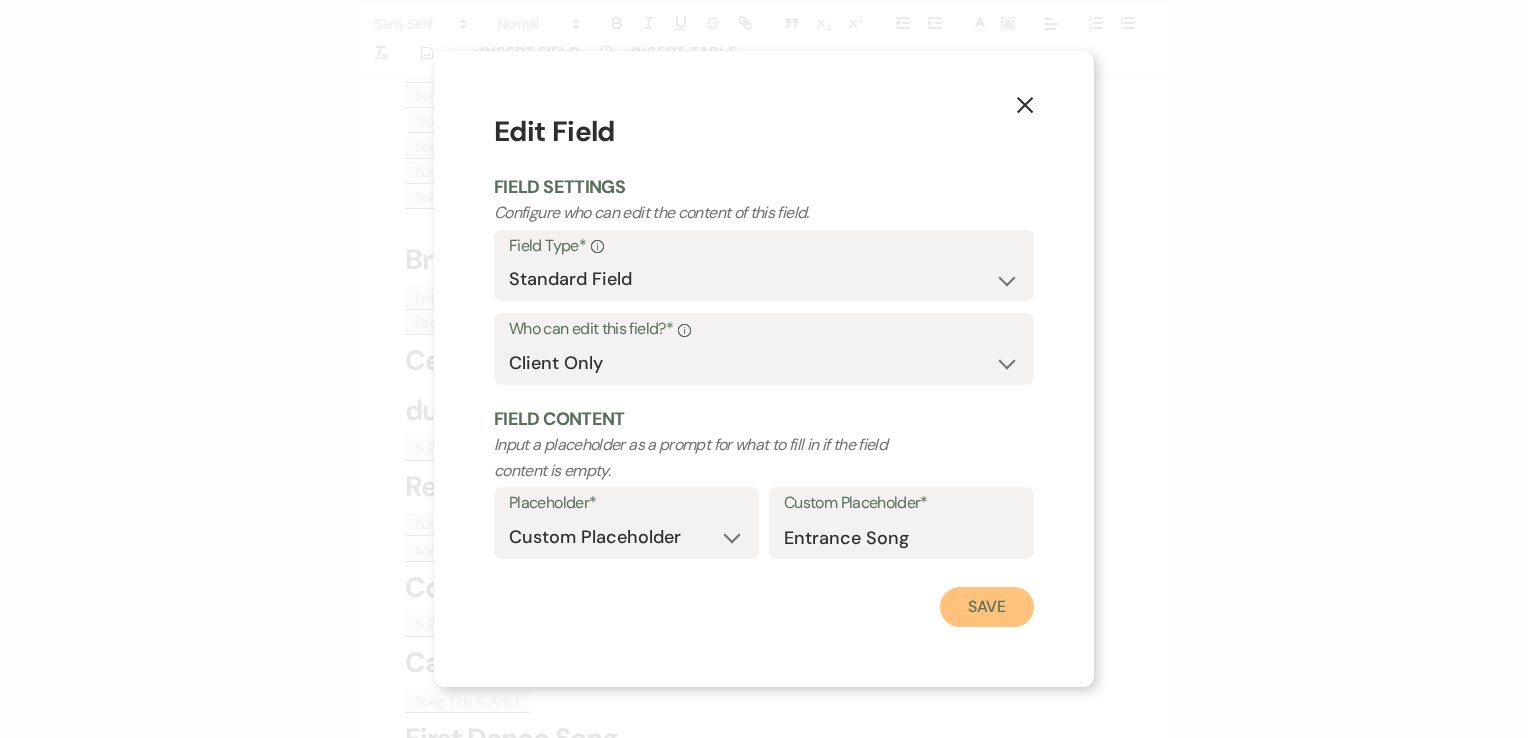 click on "Save" at bounding box center (987, 607) 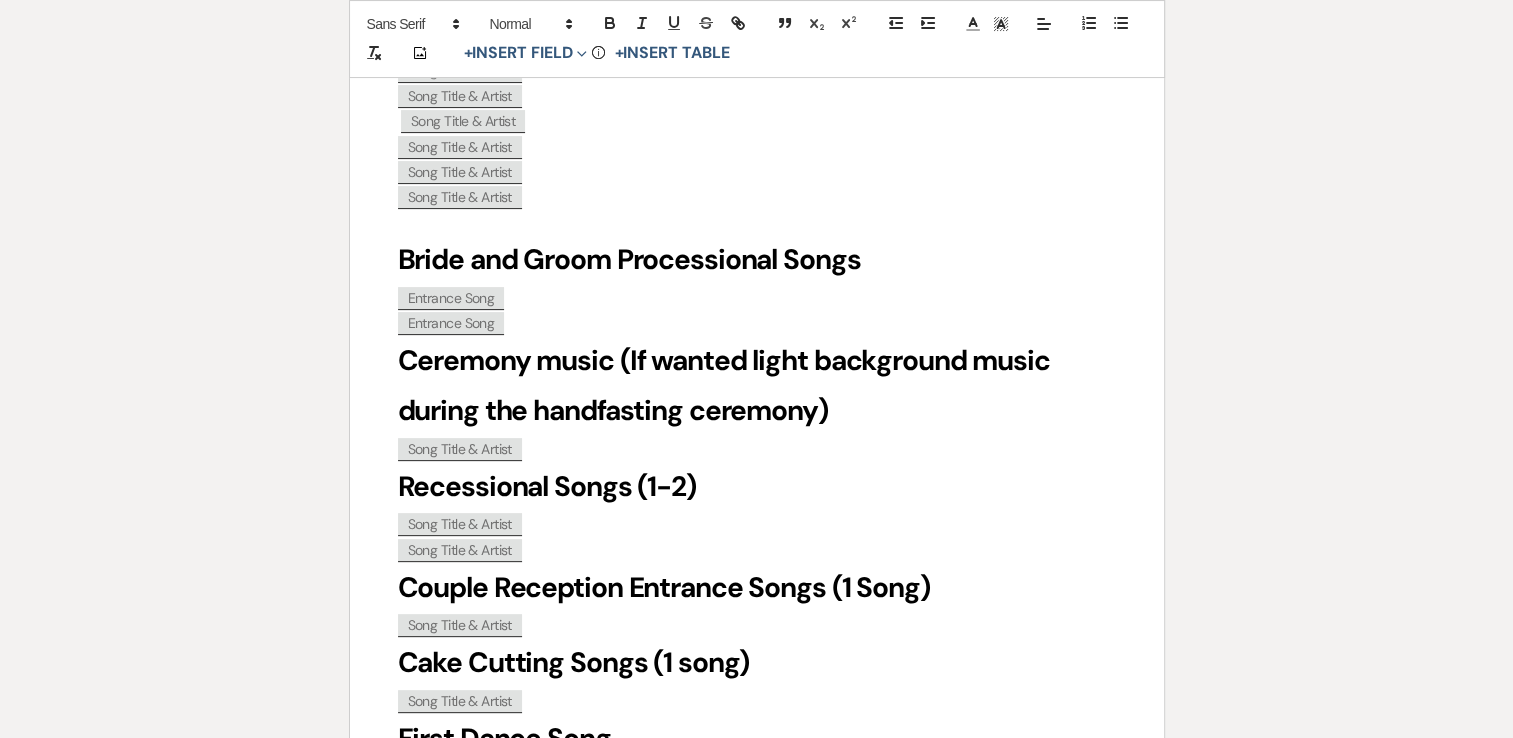 click on "Entrance Song" at bounding box center [757, 298] 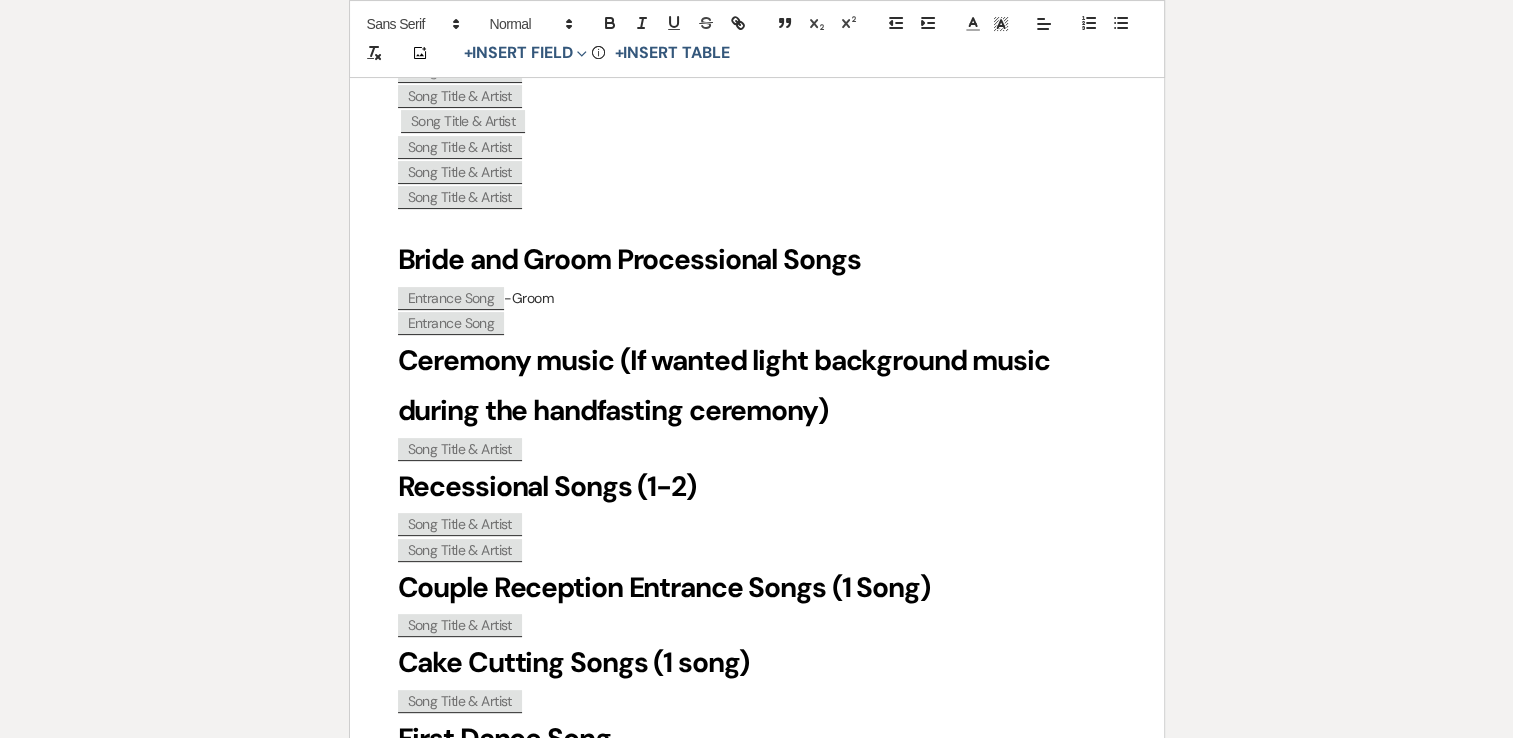 click on "Entrance Song" at bounding box center [757, 323] 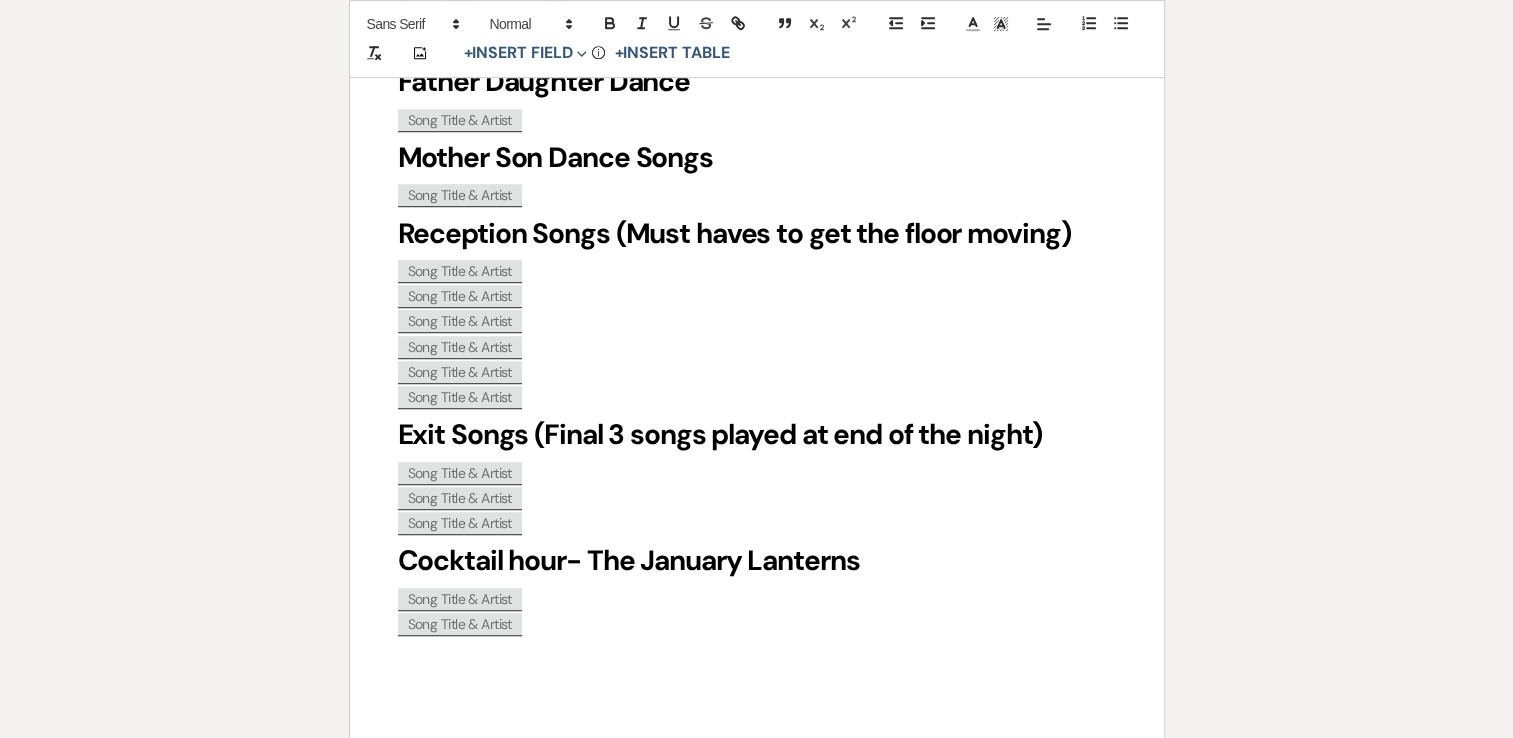 scroll, scrollTop: 1196, scrollLeft: 0, axis: vertical 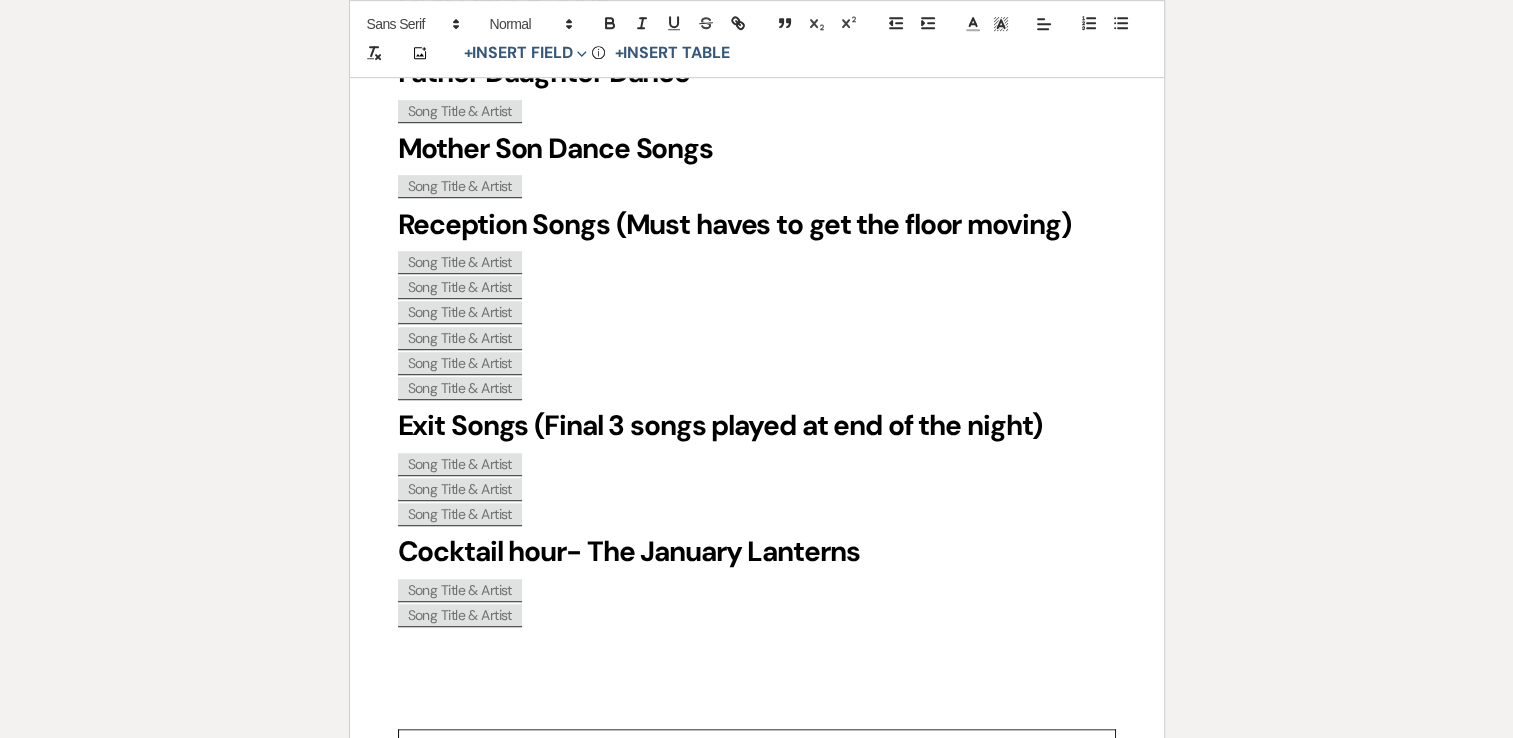 click on "Cocktail hour- The January Lanterns" at bounding box center (757, 552) 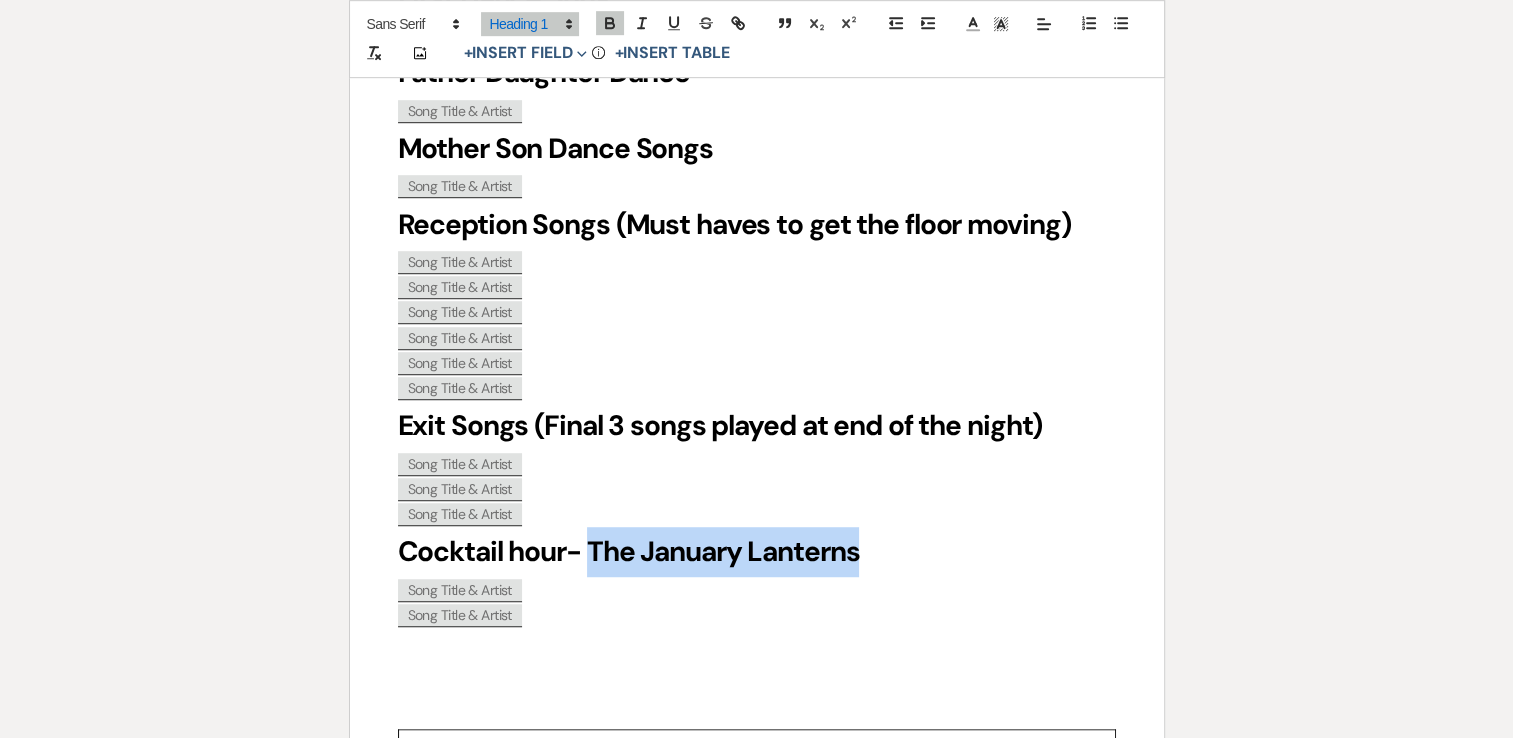 drag, startPoint x: 881, startPoint y: 519, endPoint x: 596, endPoint y: 519, distance: 285 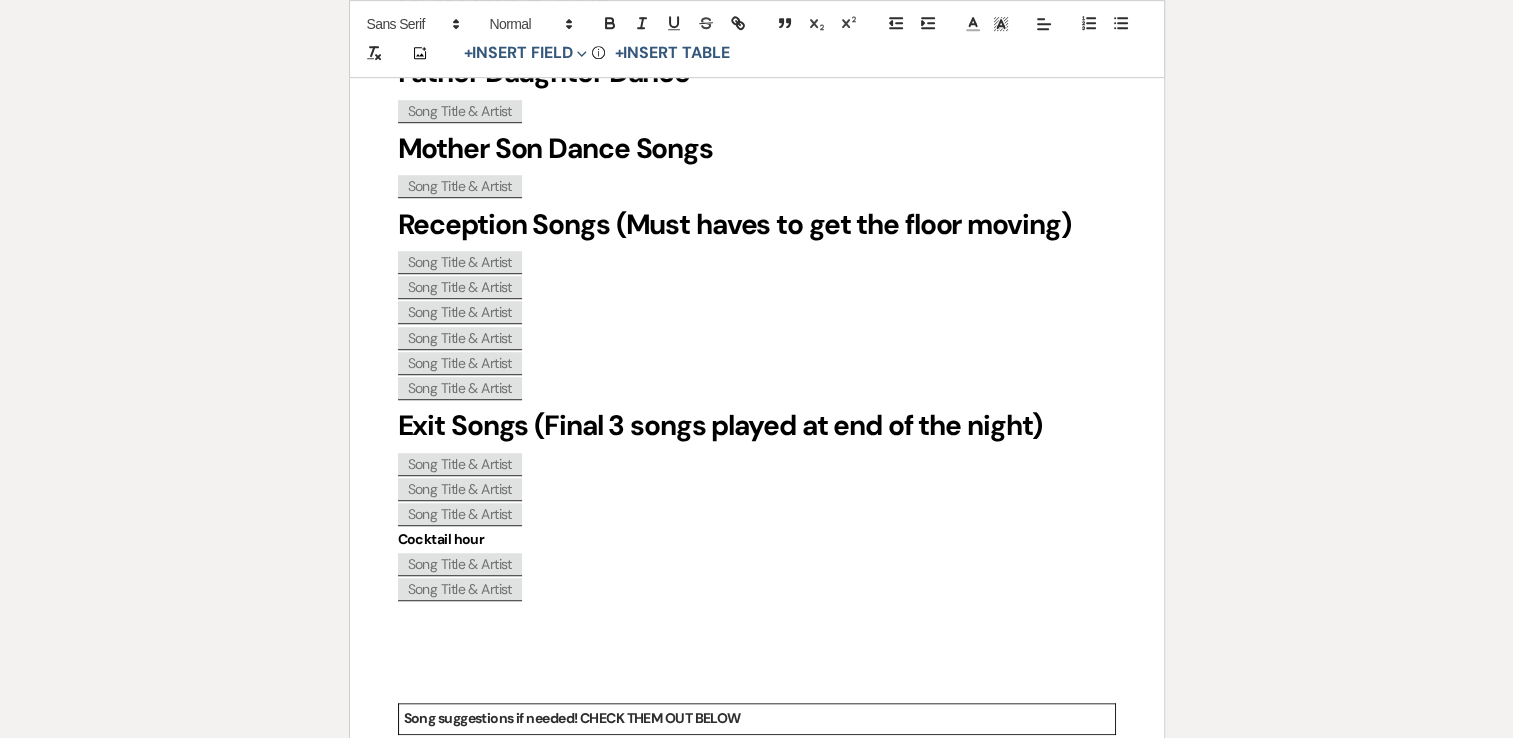 click on "﻿ Song Title & Artist ﻿" at bounding box center (757, 514) 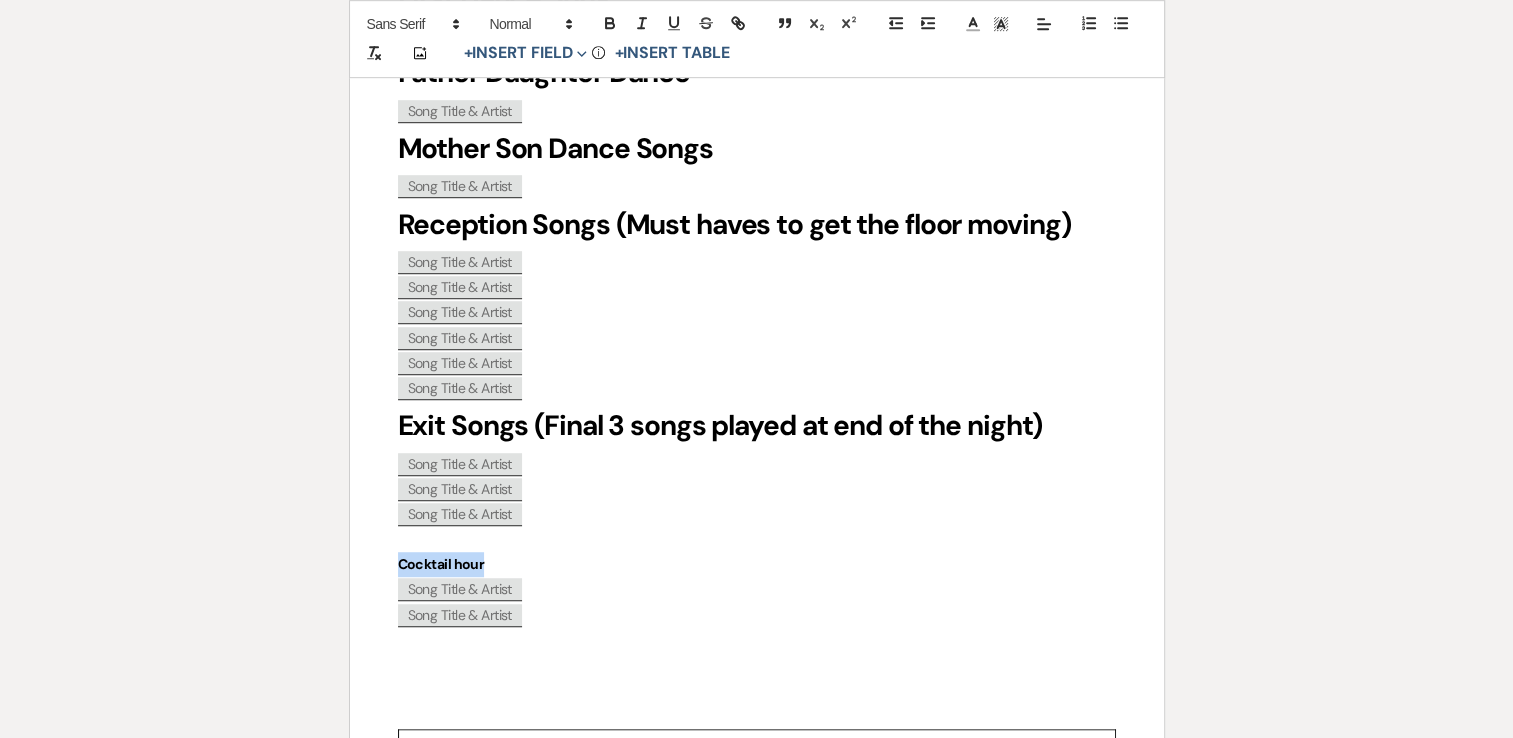 drag, startPoint x: 504, startPoint y: 526, endPoint x: 392, endPoint y: 514, distance: 112.64102 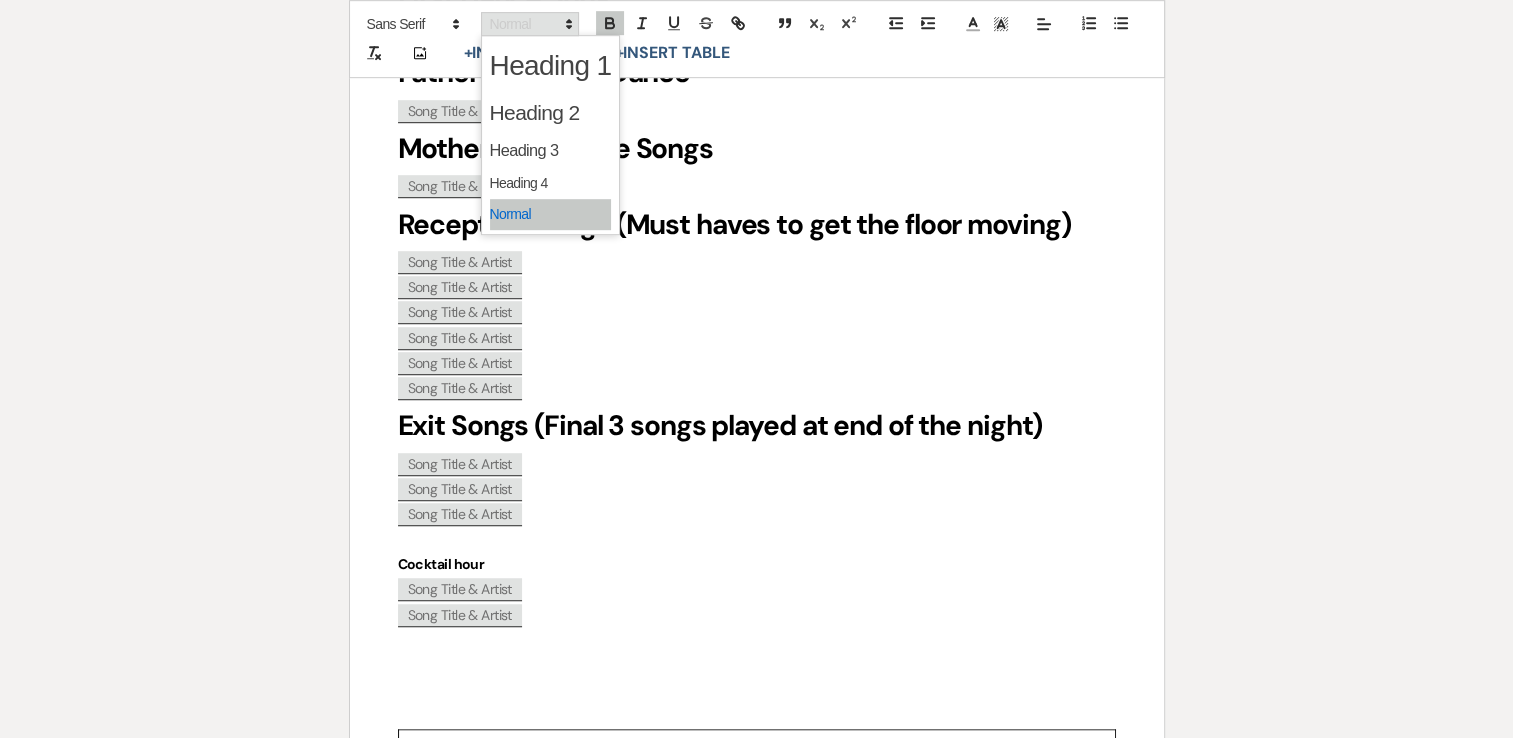 click 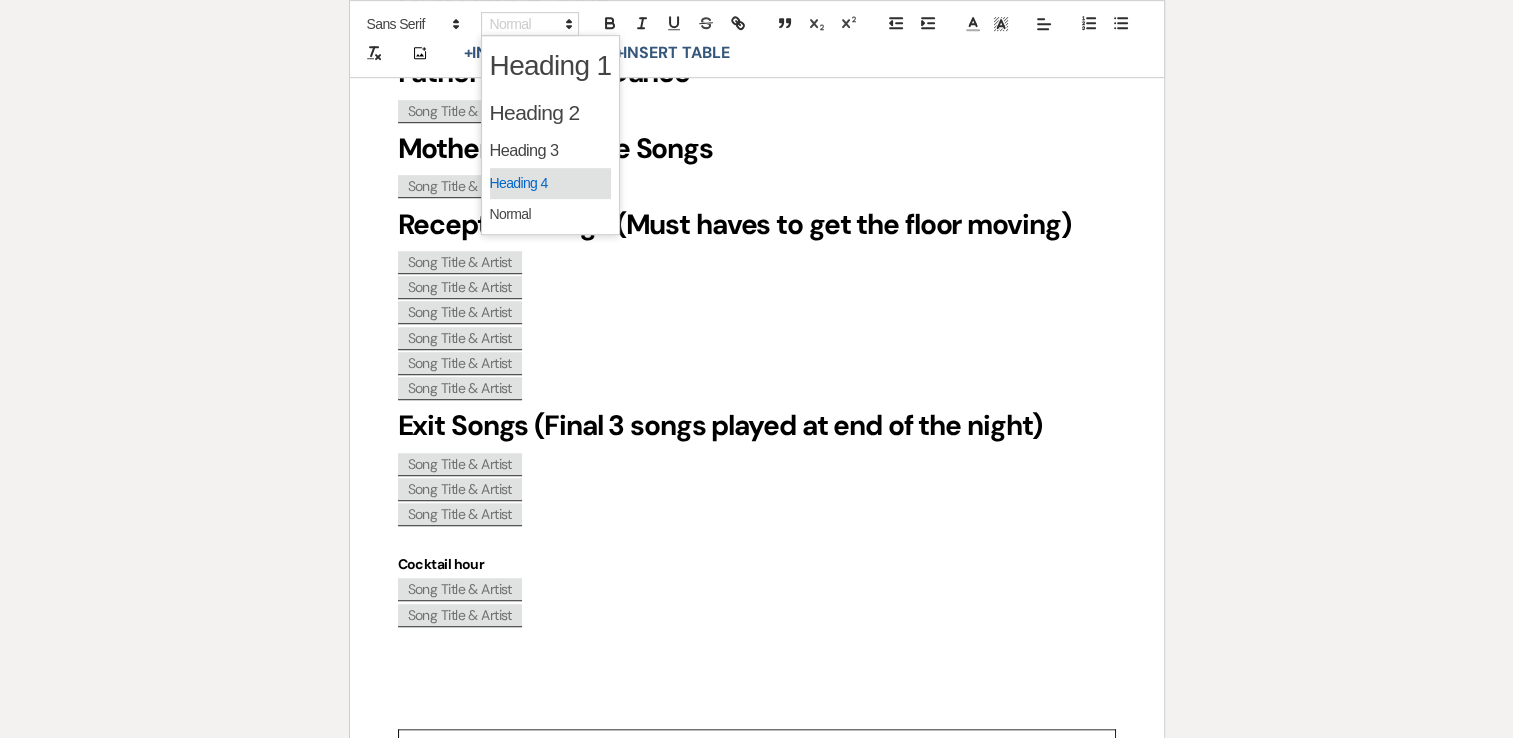 click at bounding box center [551, 183] 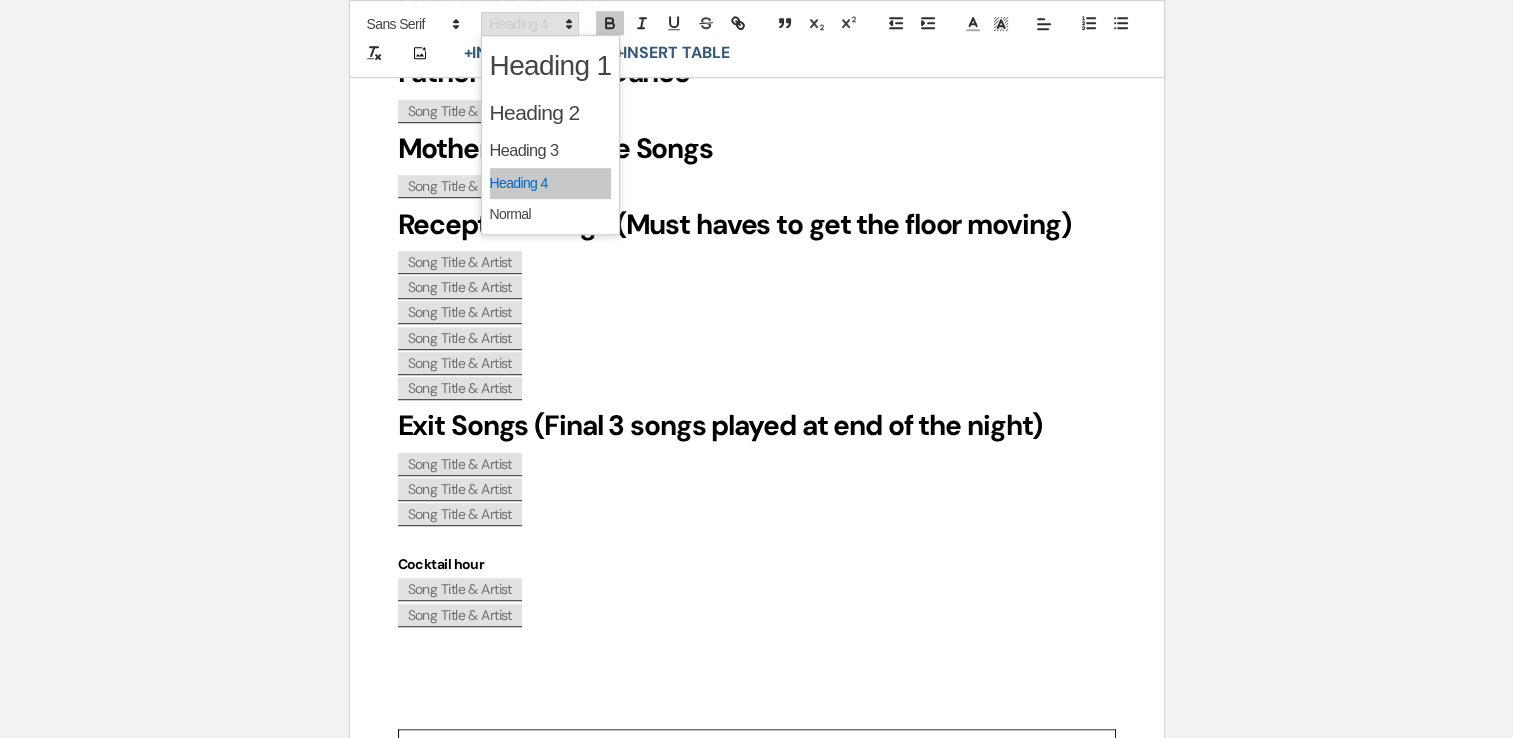 click at bounding box center [530, 24] 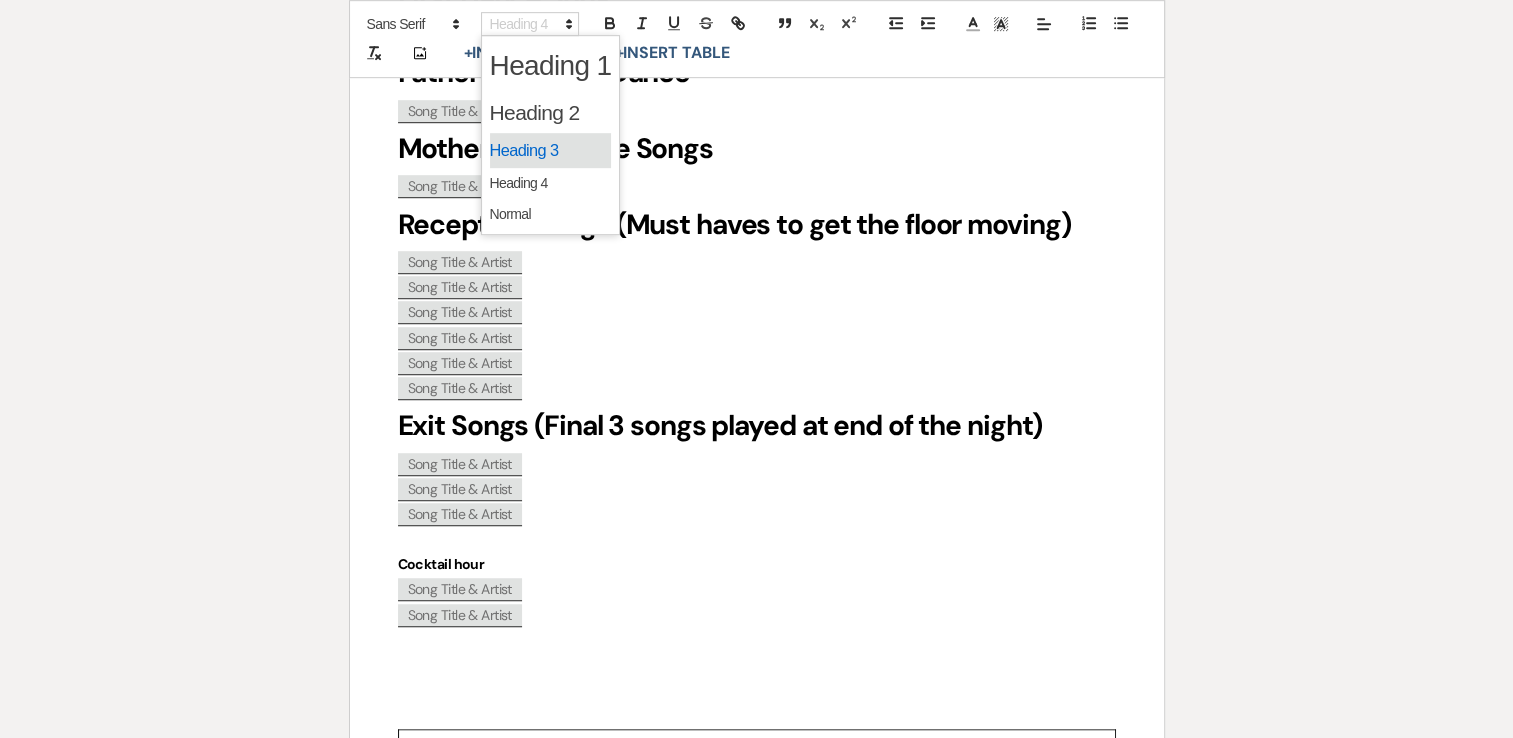 click at bounding box center [551, 151] 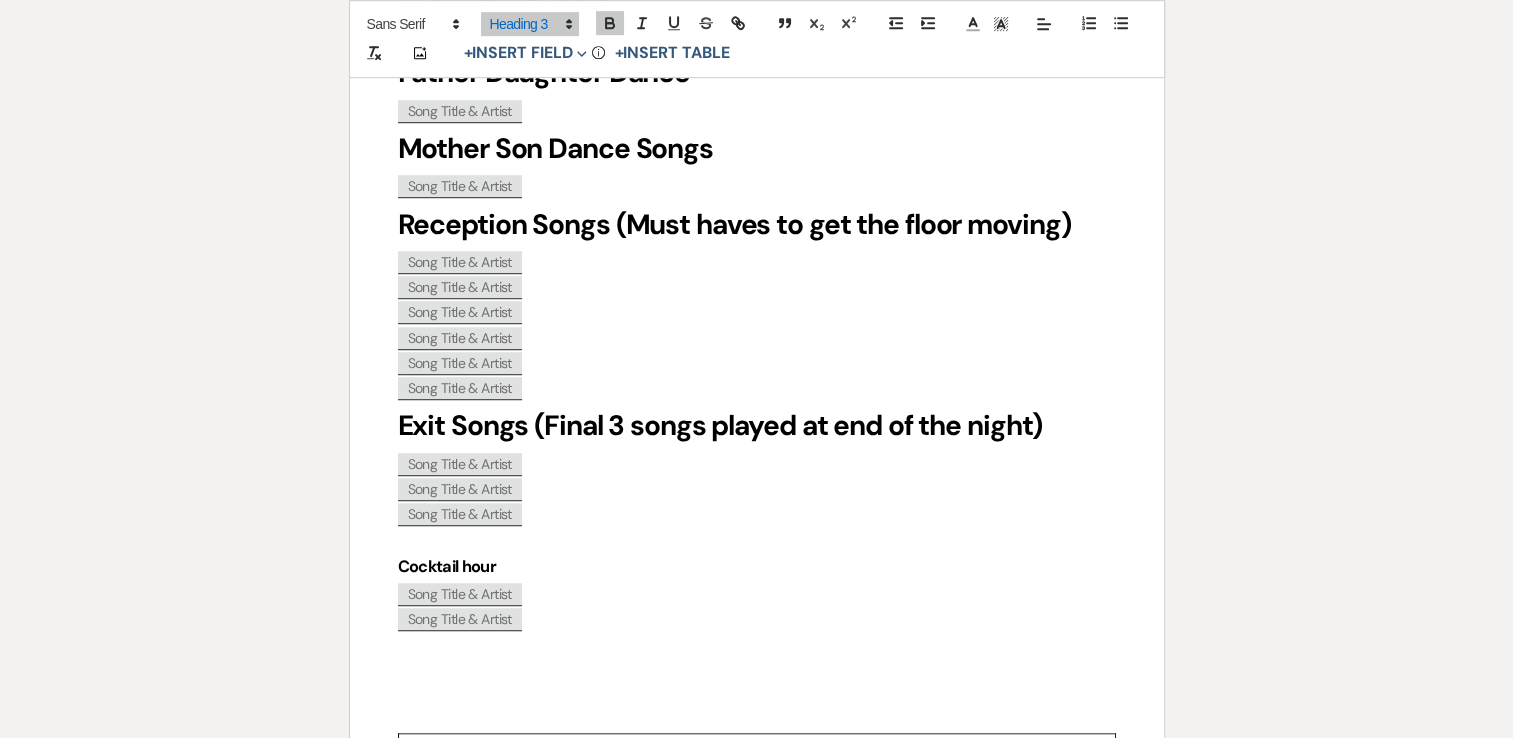 click on "﻿ Song Title & Artist ﻿" at bounding box center [757, 619] 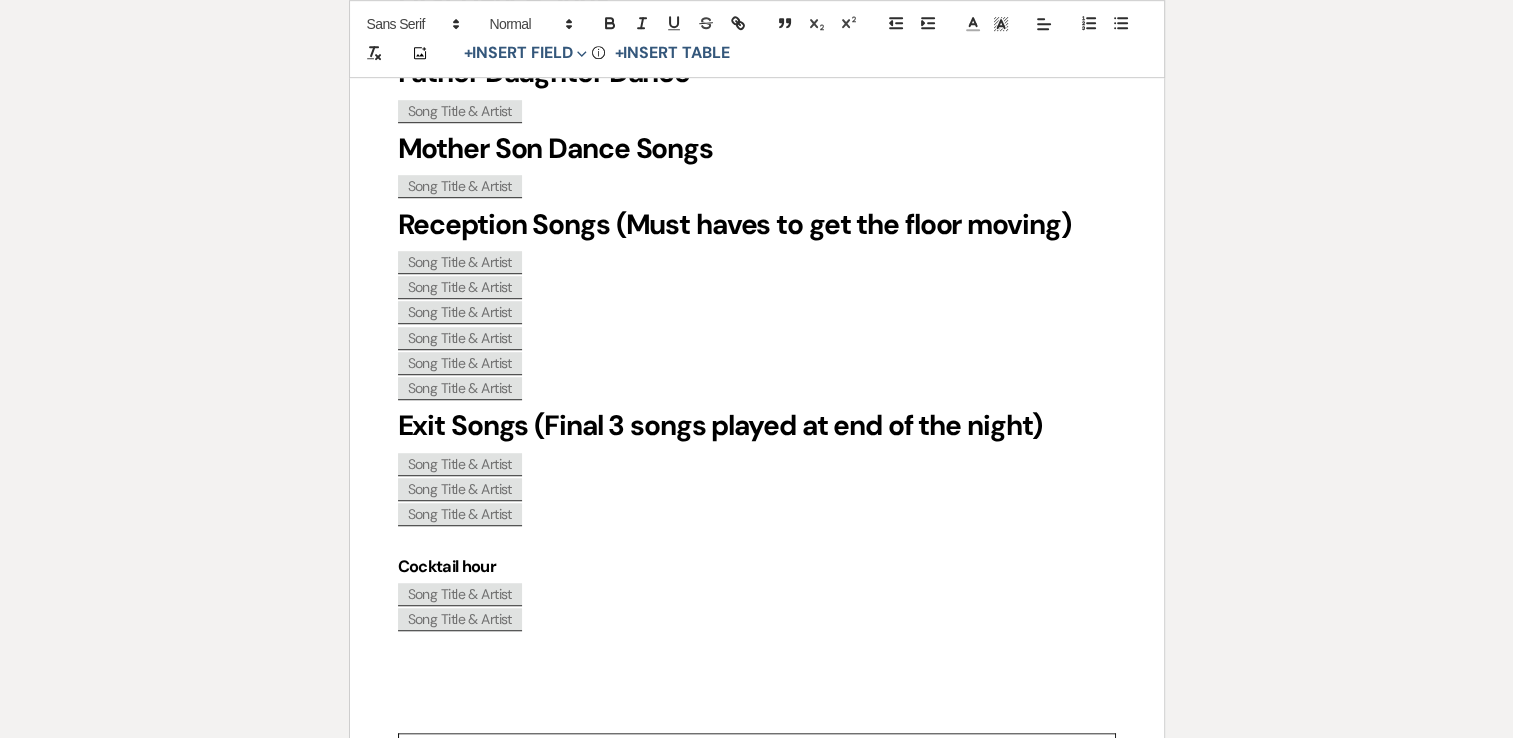 drag, startPoint x: 506, startPoint y: 523, endPoint x: 371, endPoint y: 556, distance: 138.97482 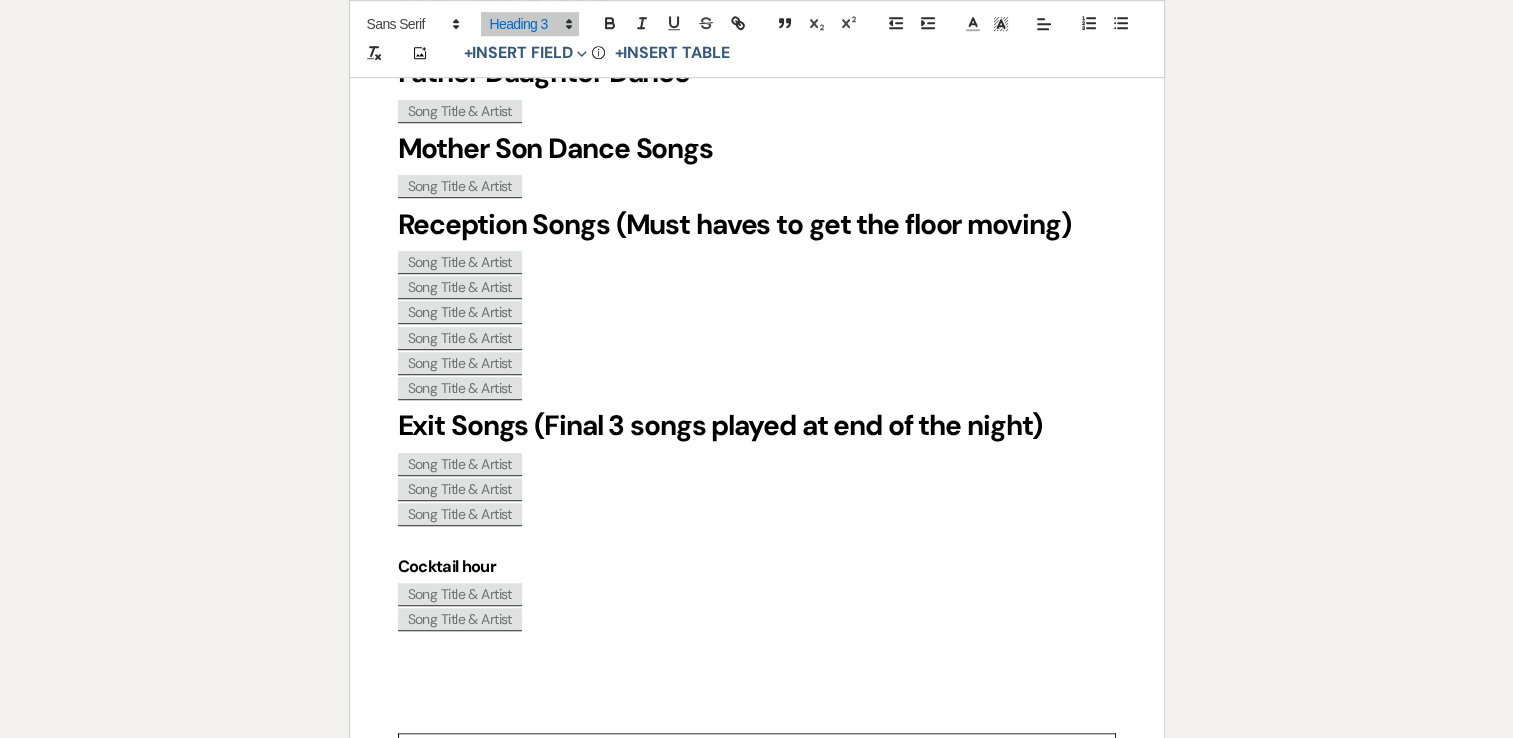 drag, startPoint x: 503, startPoint y: 525, endPoint x: 396, endPoint y: 533, distance: 107.298645 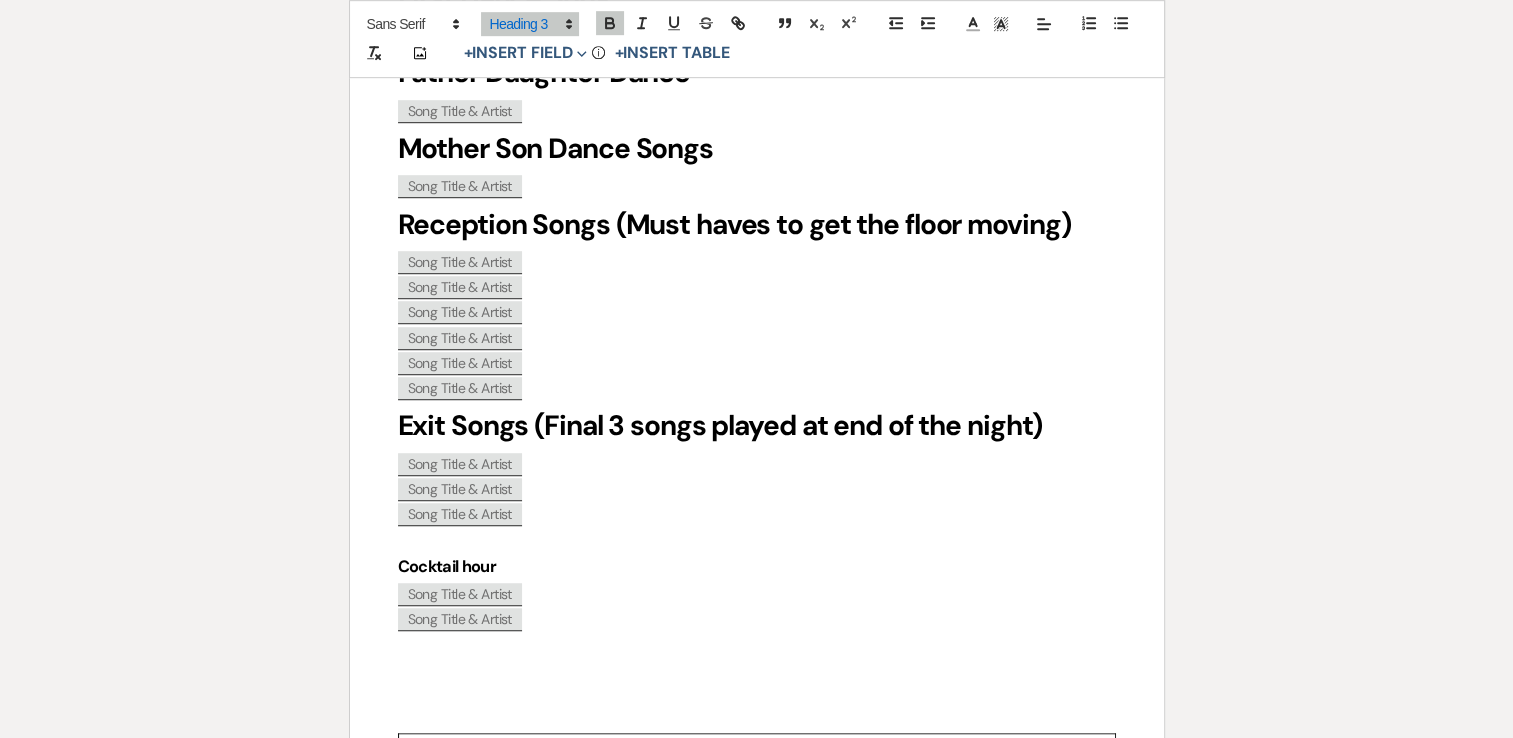 click on "Cocktail hour" at bounding box center [757, 566] 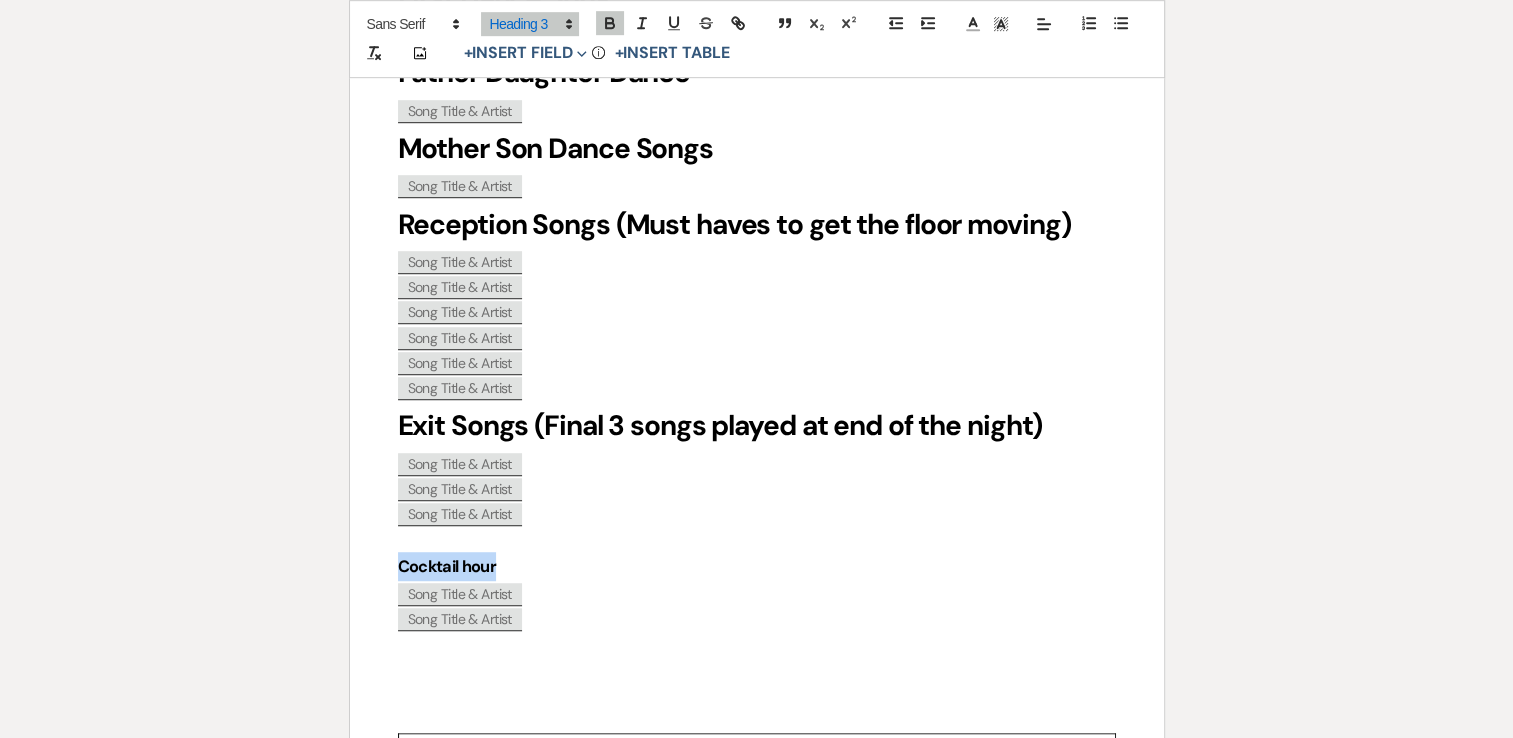 drag, startPoint x: 502, startPoint y: 529, endPoint x: 400, endPoint y: 521, distance: 102.31325 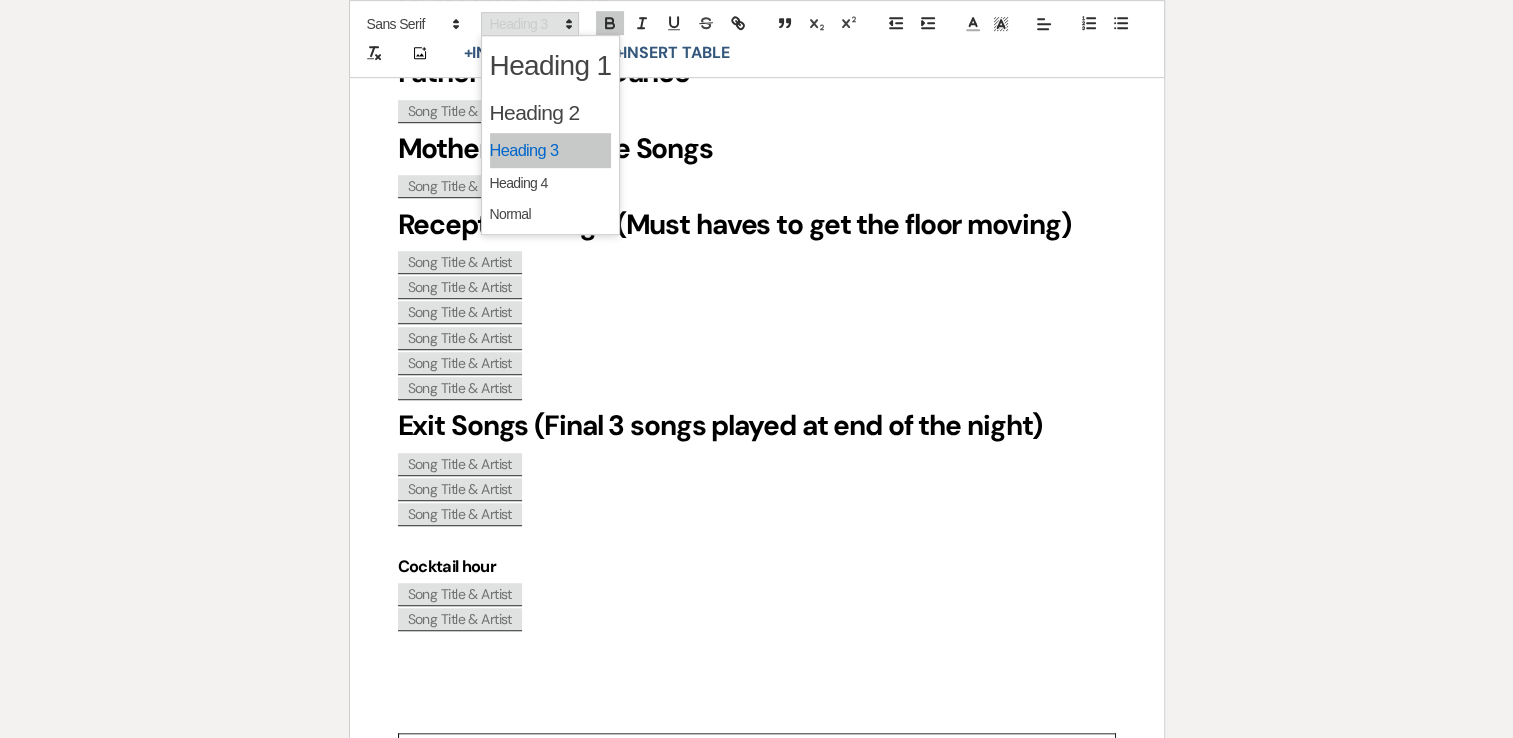 click at bounding box center (530, 24) 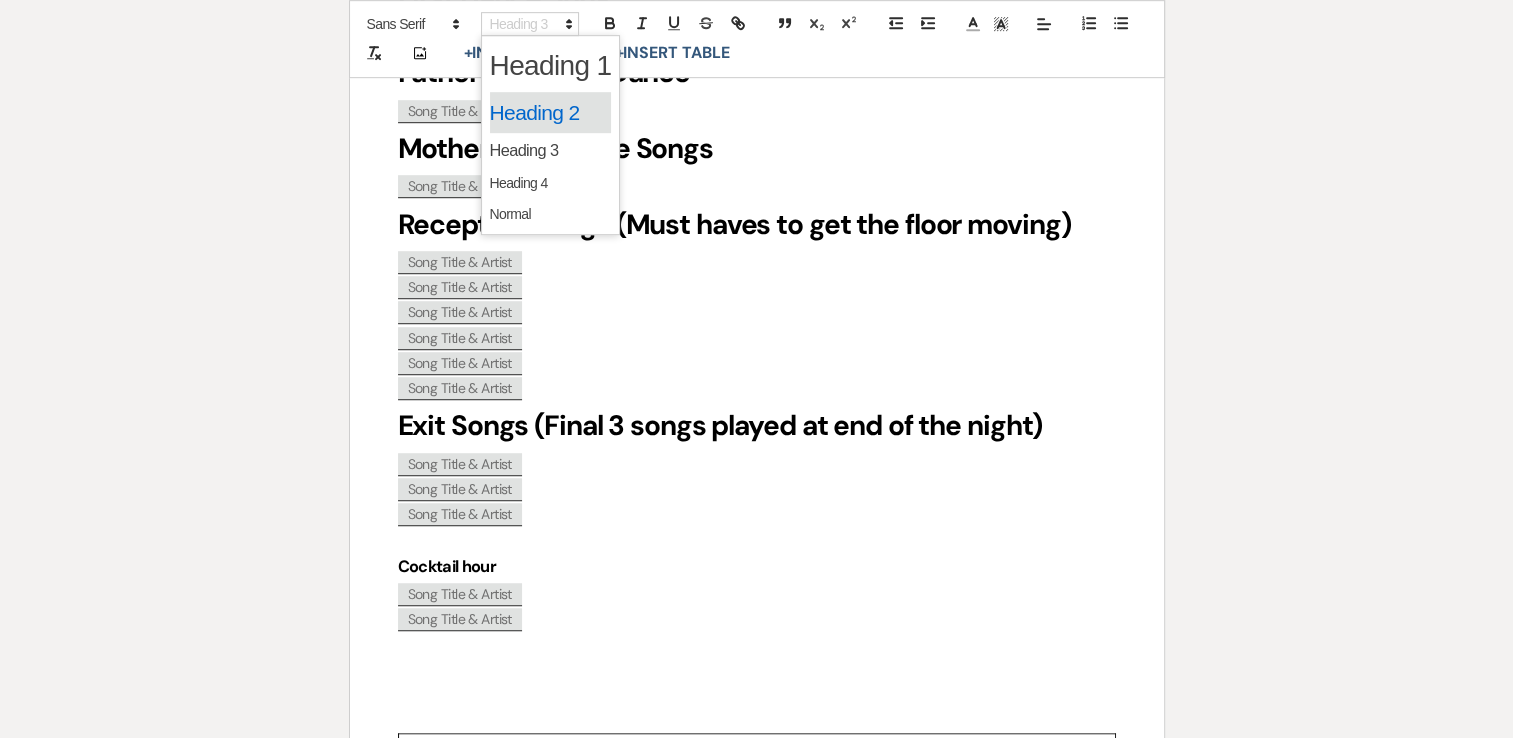 click at bounding box center [551, 113] 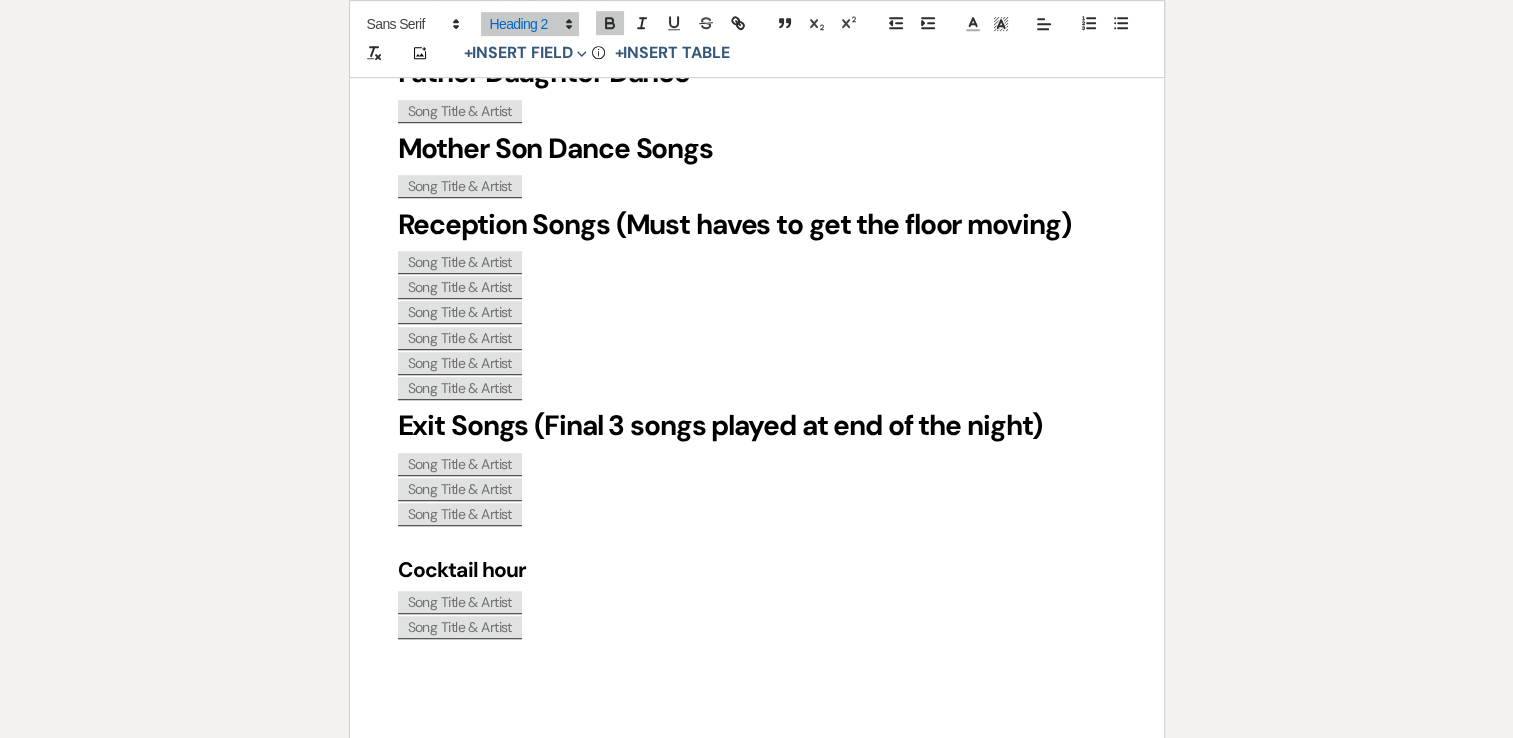 click on "Cocktail hour" at bounding box center (757, 571) 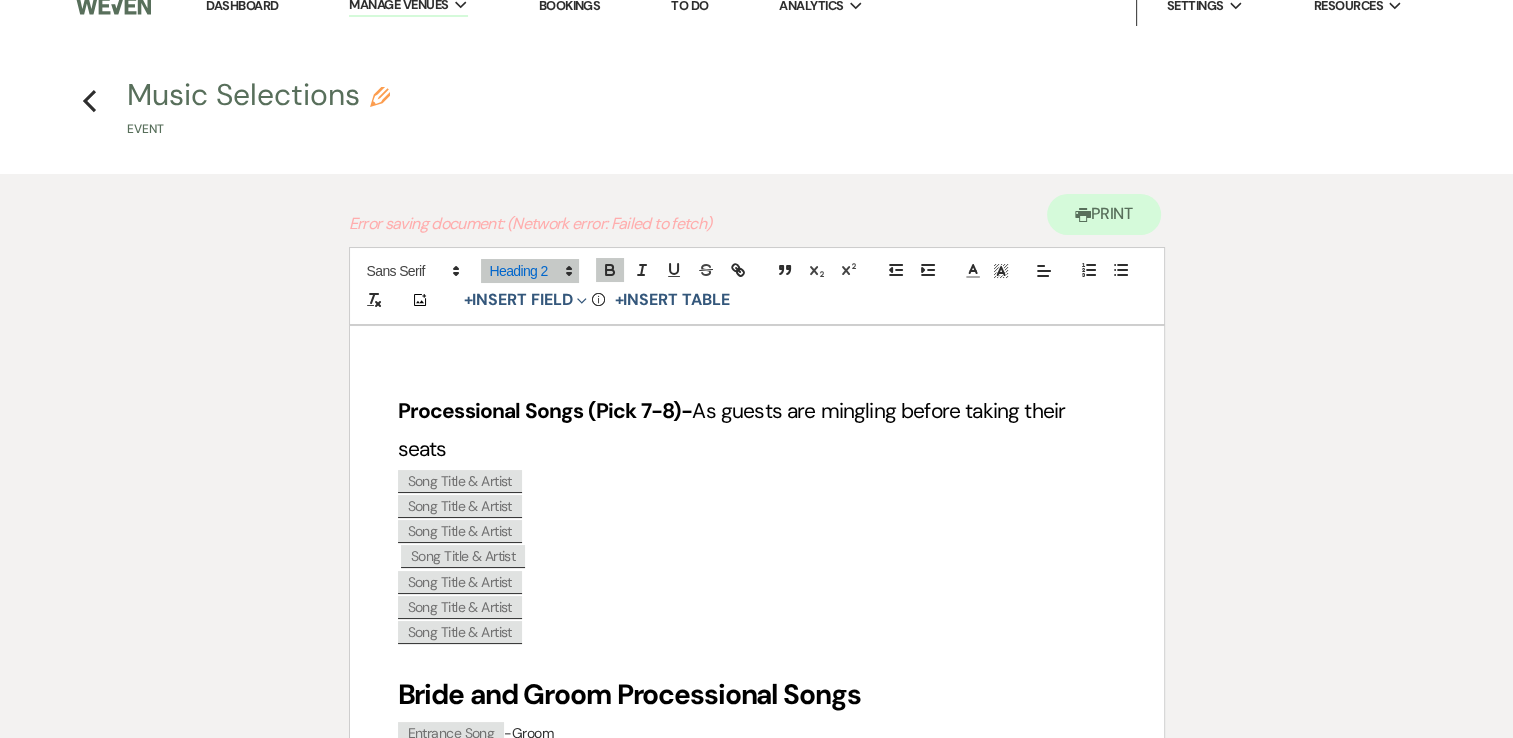 scroll, scrollTop: 0, scrollLeft: 0, axis: both 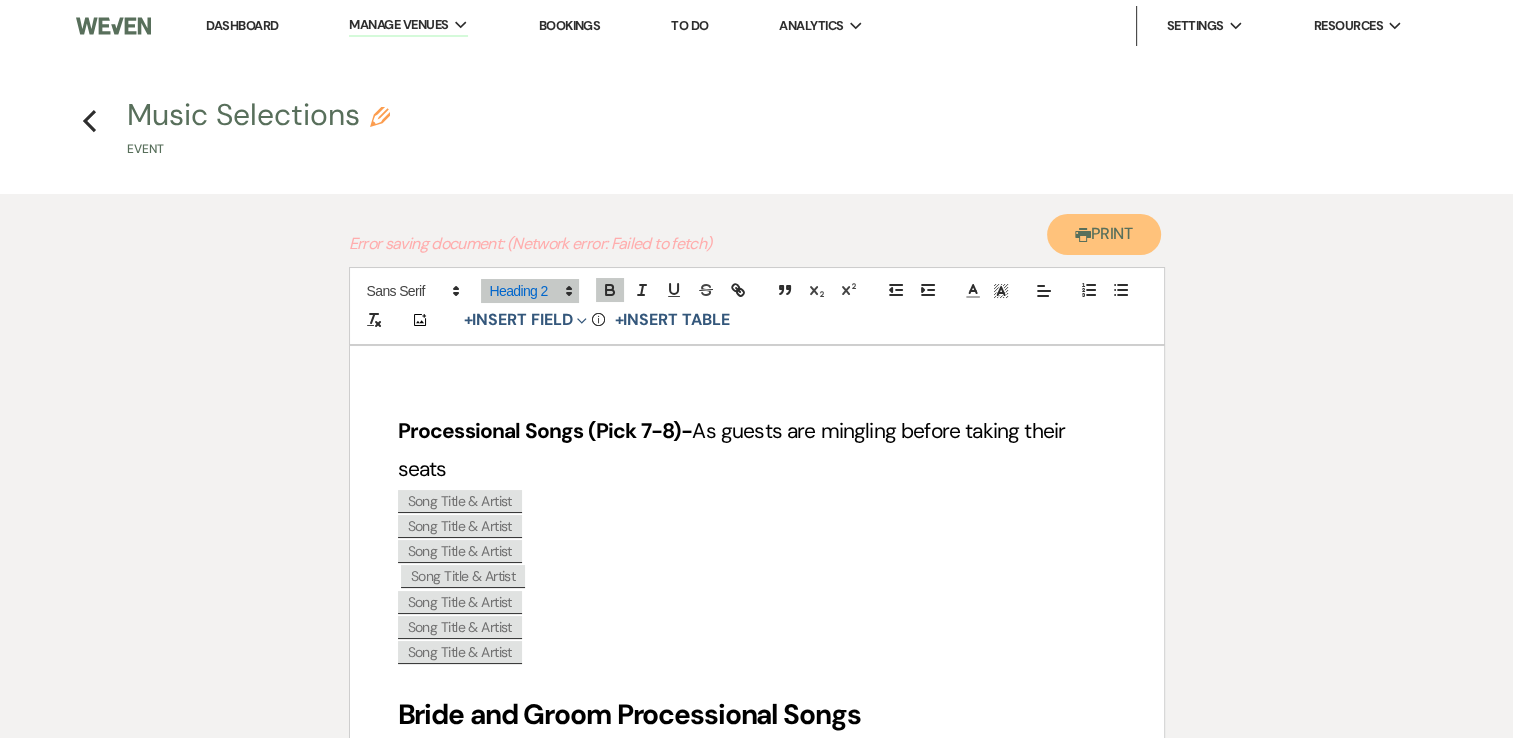 click on "Printer  Print" at bounding box center (1104, 234) 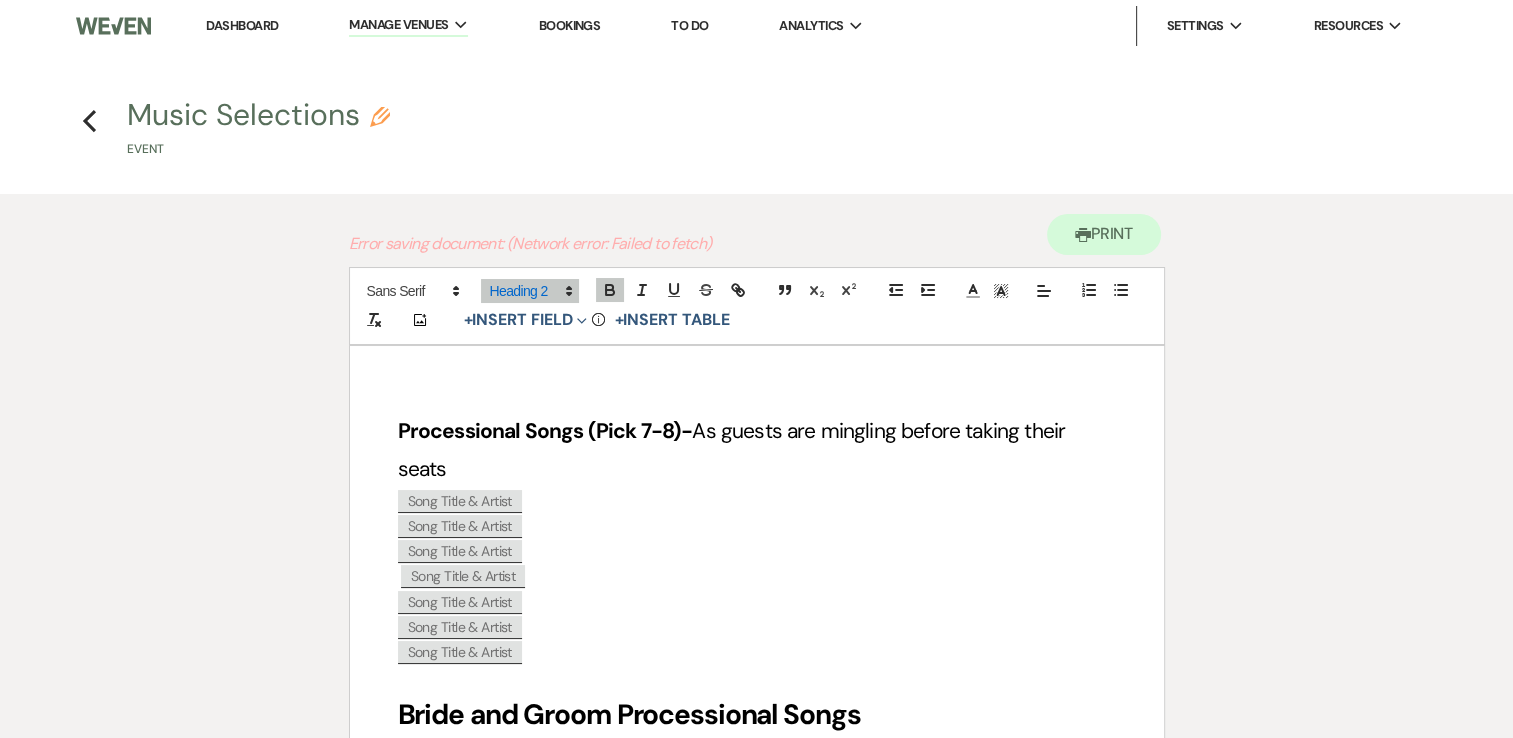 click 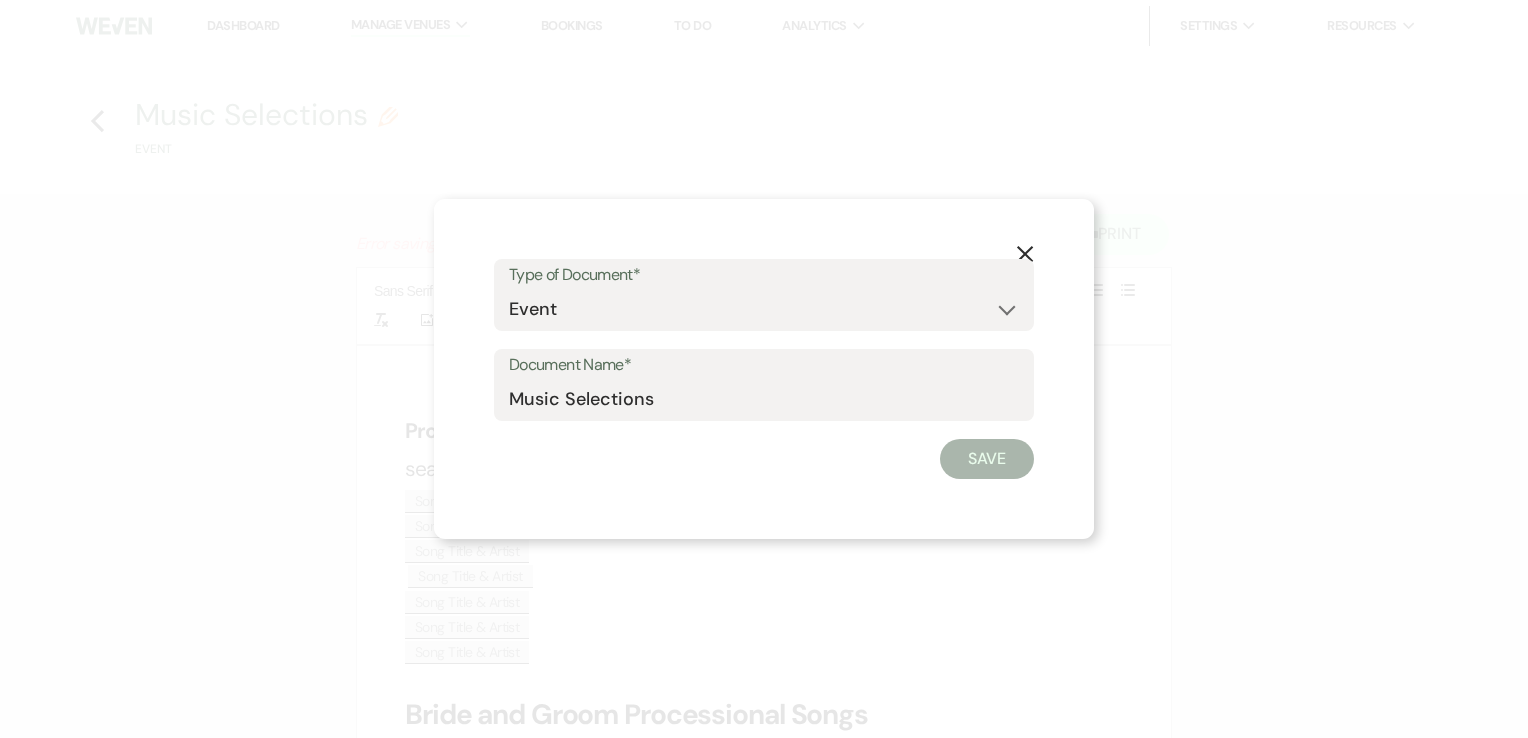 click on "X Type of Document* Special Event Insurance Vendor Certificate of Insurance Contracts / Rental Agreements Invoices Receipts Event Maps Floor Plans Rain Plan Seating Charts Venue Layout Catering / Alcohol Permit Event Permit Fire Permit Fuel Permit Generator Permit Tent Permit Venue Permit Other Permit Inventory  Promotional Sample Venue Beverage Ceremony Event Finalize + Share Guests Lodging Menu Vendors Venue Beverage Brochure Menu Packages Product Specifications Quotes Beverage Event and Ceremony Details Finalize & Share Guests Lodging Menu Vendors Venue Event Timeline Family / Wedding Party Timeline Food and Beverage Timeline MC / DJ / Band Timeline Master Timeline Photography Timeline Set-Up / Clean-Up Vendor Timeline Bartender Safe Serve / TiPS Certification Vendor Certification Vendor License Other Document Name* Music Selections Save" at bounding box center [764, 369] 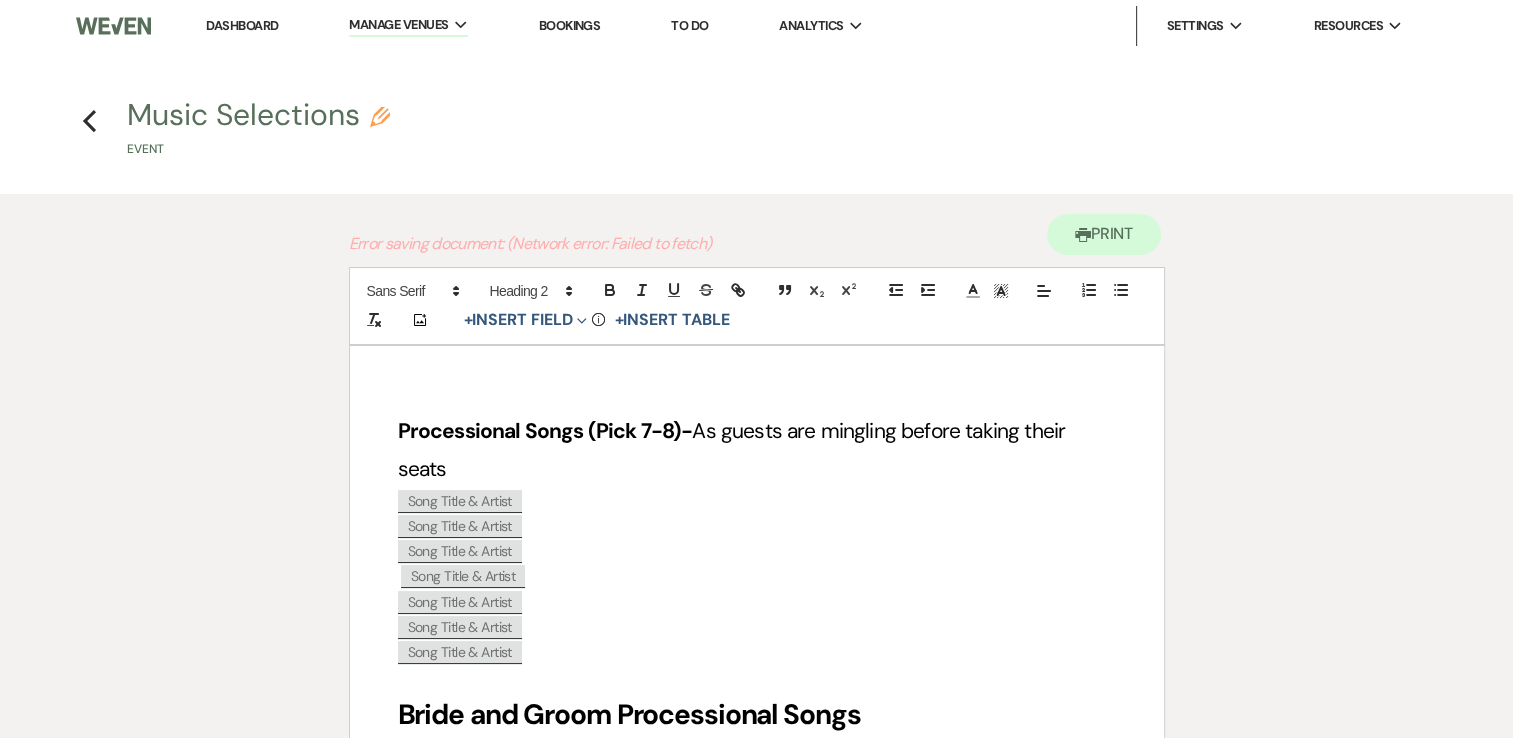 click on "Pencil" 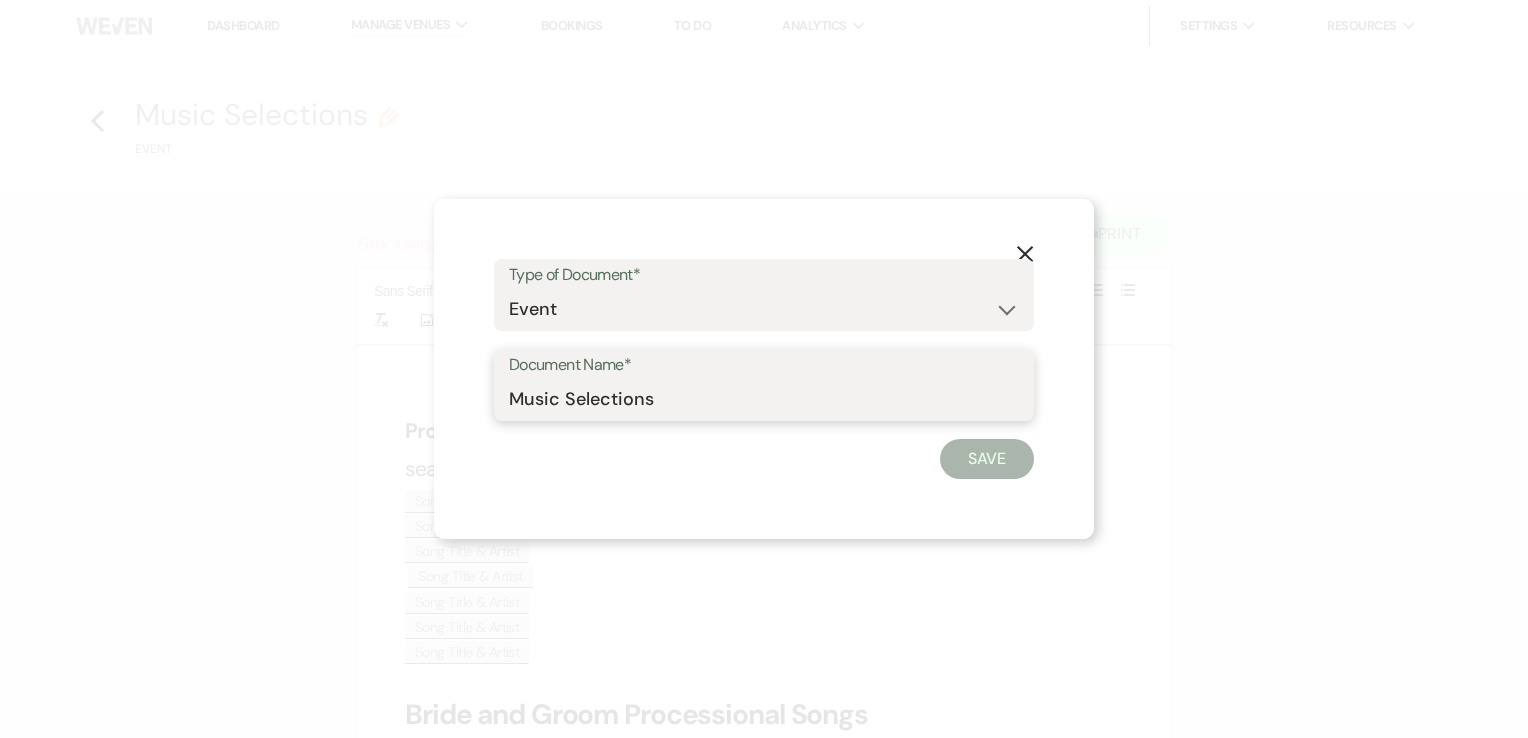 click on "Music Selections" at bounding box center (764, 399) 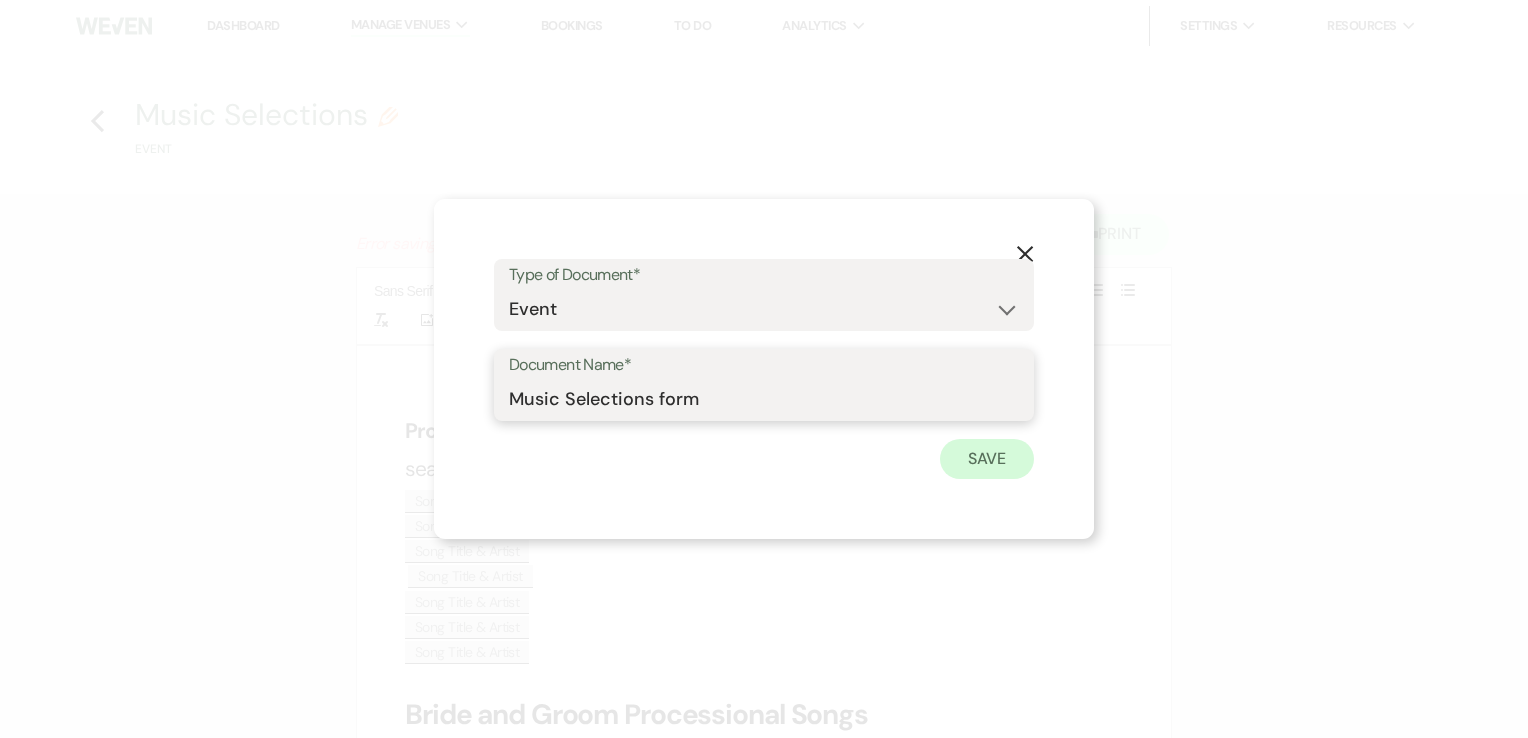 type on "Music Selections form" 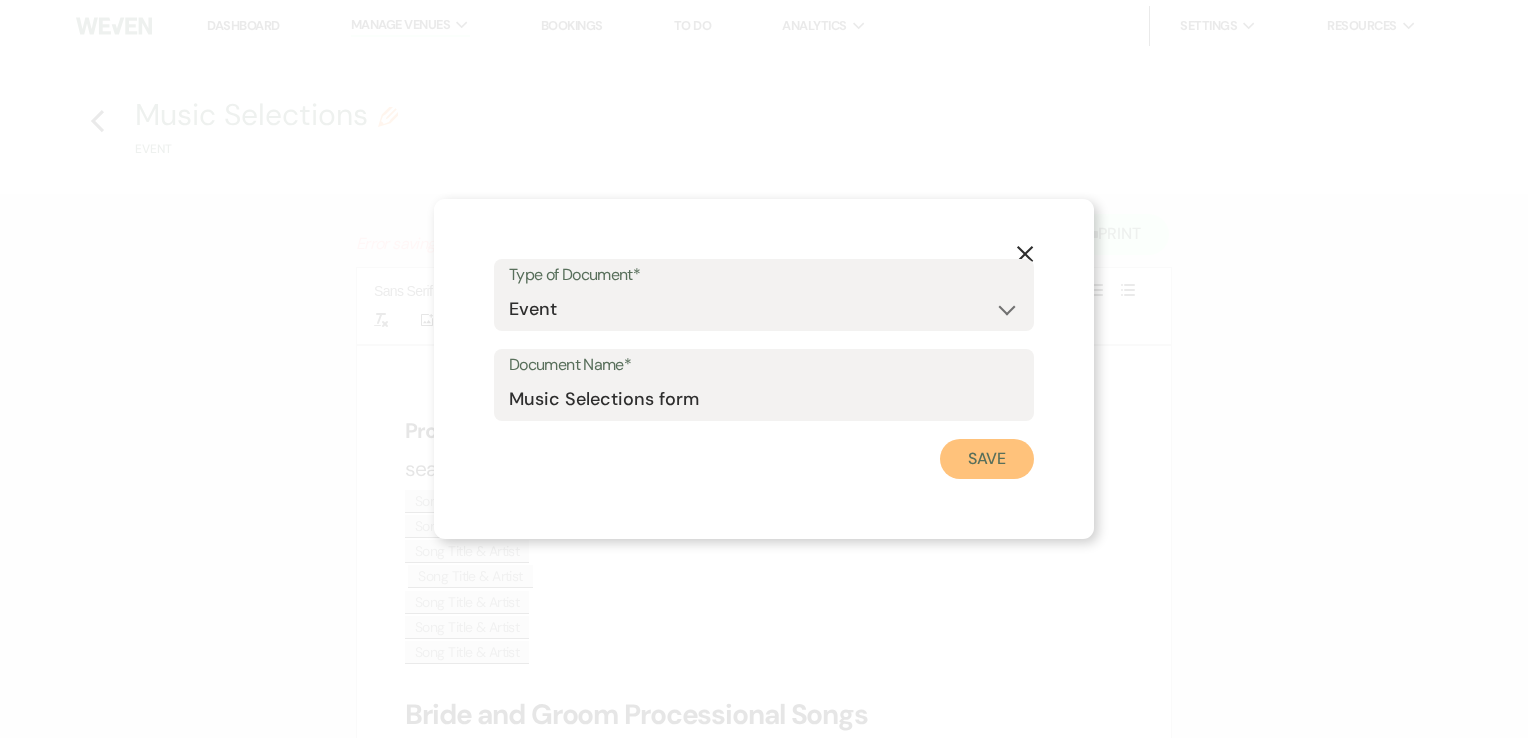 click on "Save" at bounding box center (987, 459) 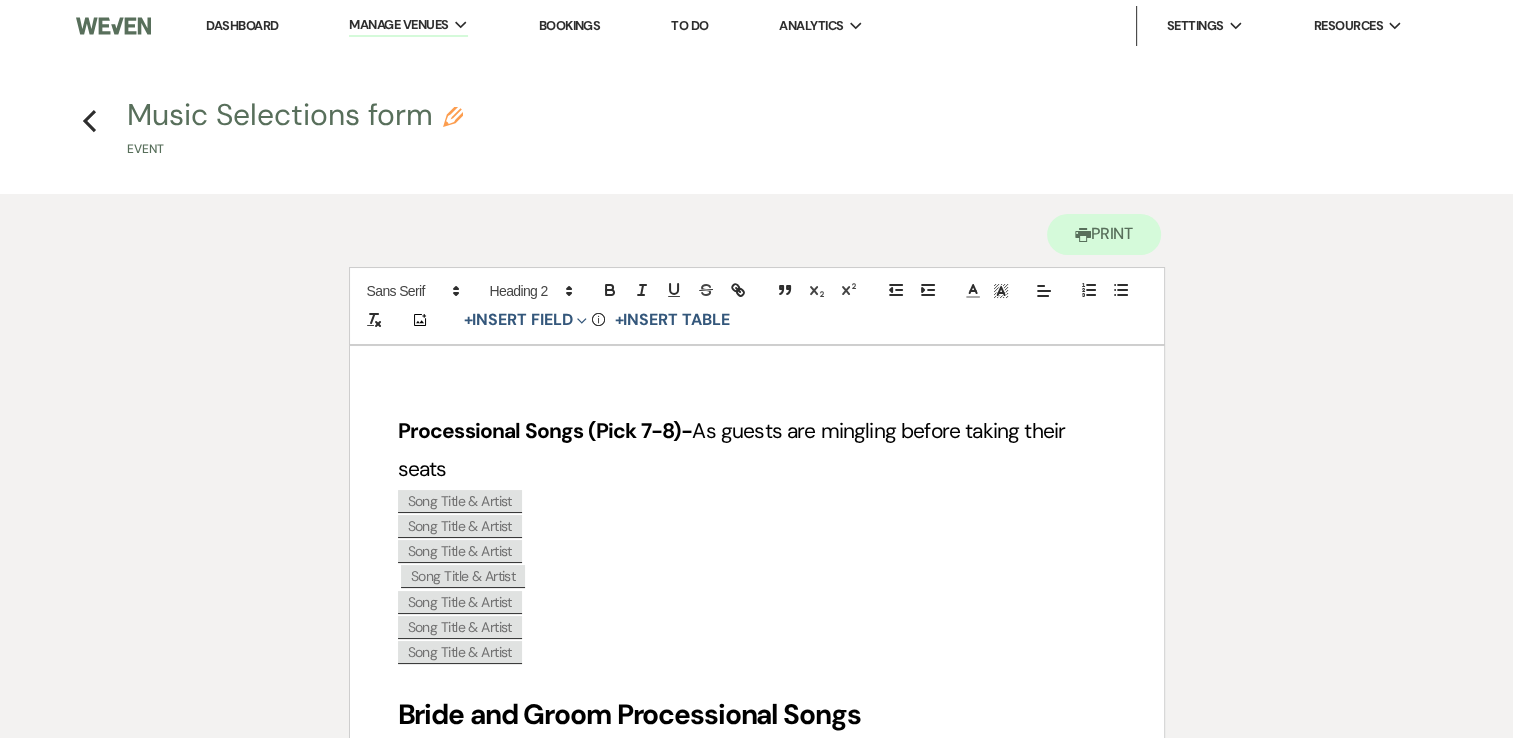 click on "Dashboard" at bounding box center [242, 25] 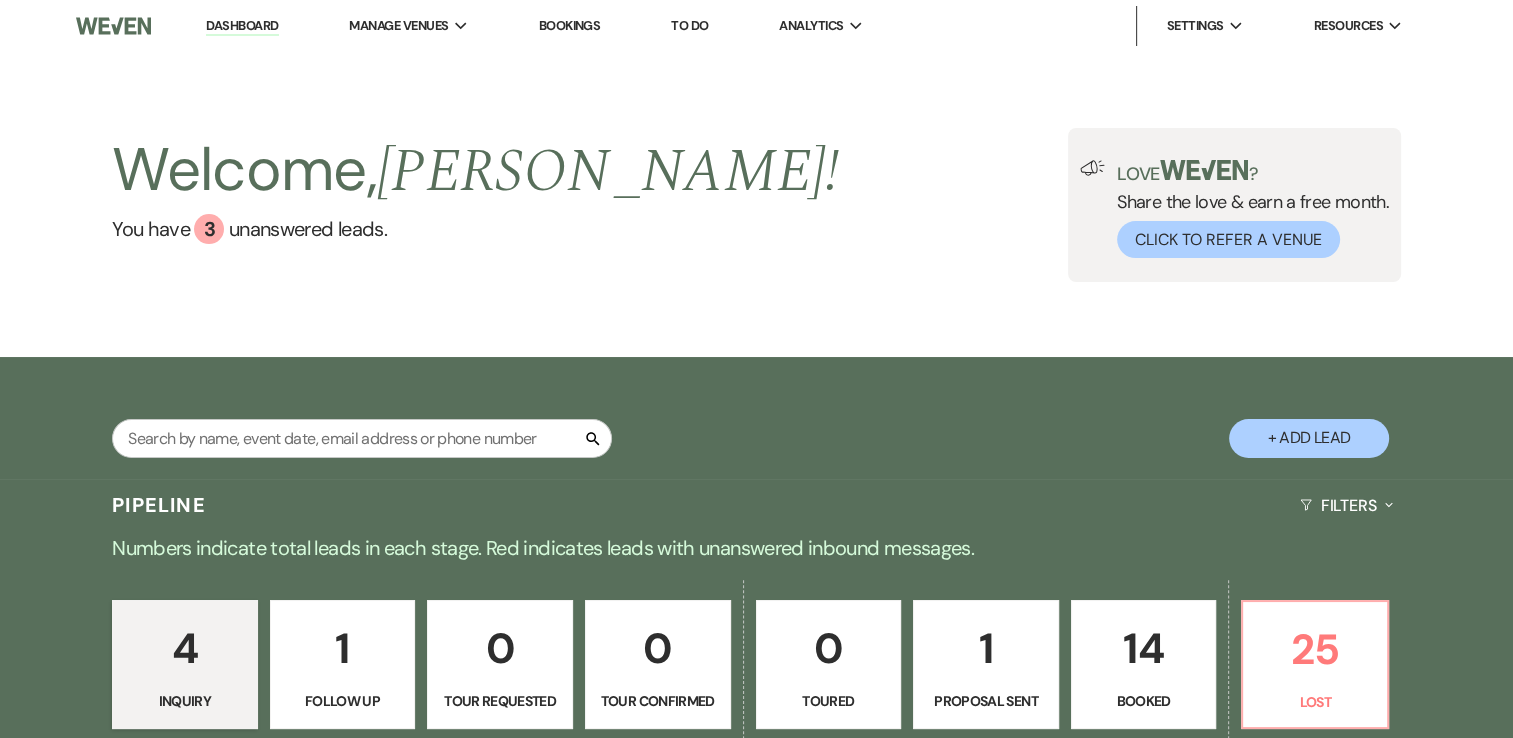 click on "14 Booked" at bounding box center [1144, 665] 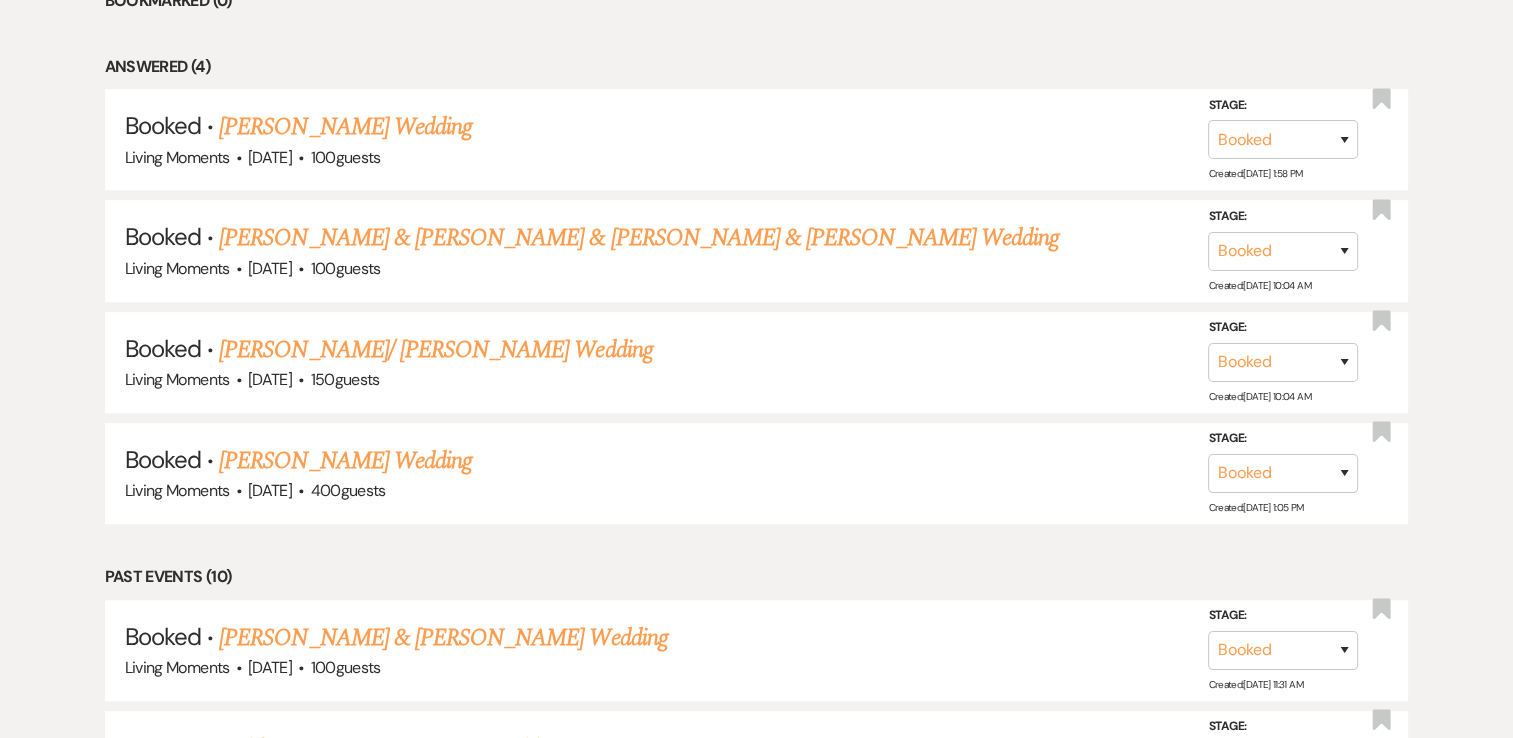 scroll, scrollTop: 940, scrollLeft: 0, axis: vertical 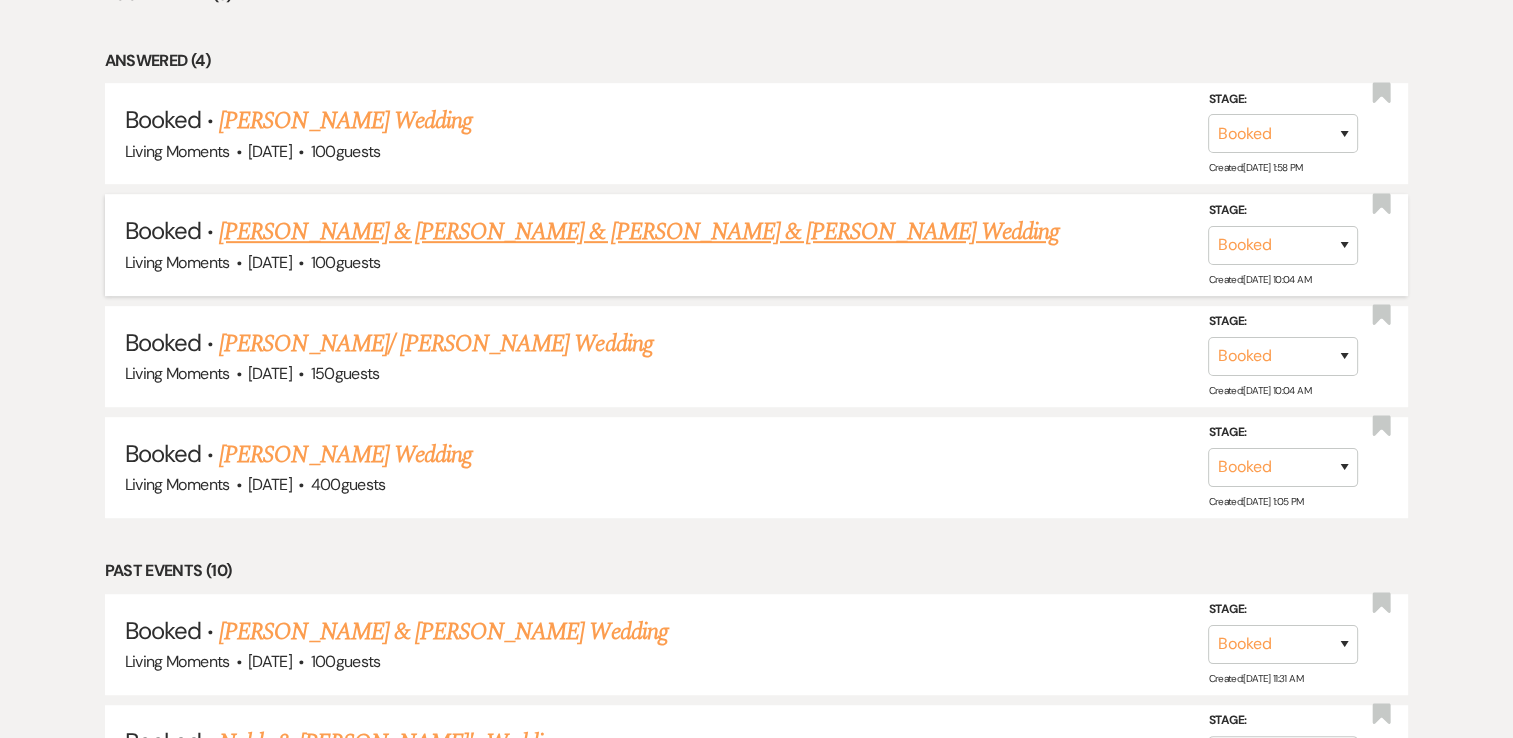click on "[PERSON_NAME] & [PERSON_NAME] & [PERSON_NAME] & [PERSON_NAME] Wedding" at bounding box center [639, 232] 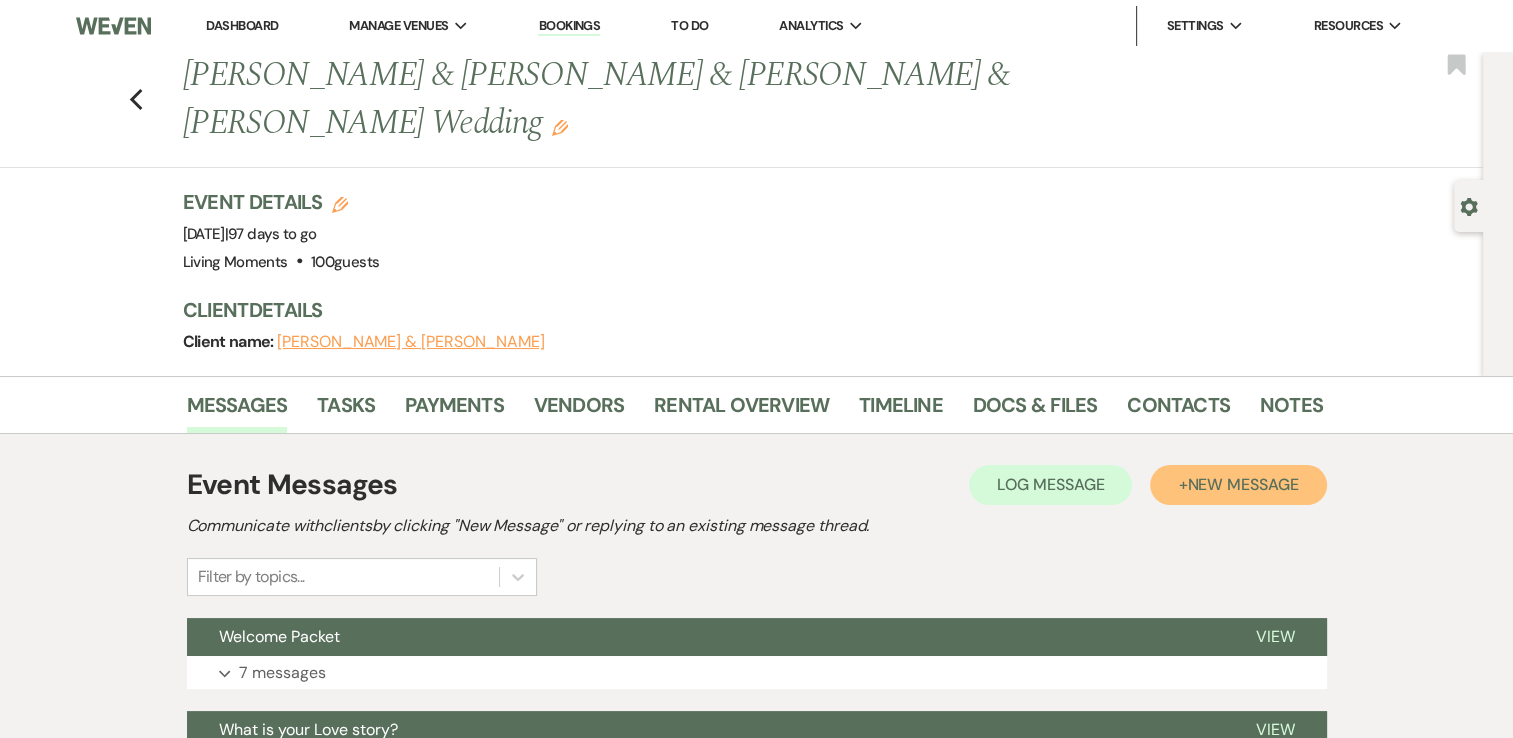 click on "New Message" at bounding box center [1242, 484] 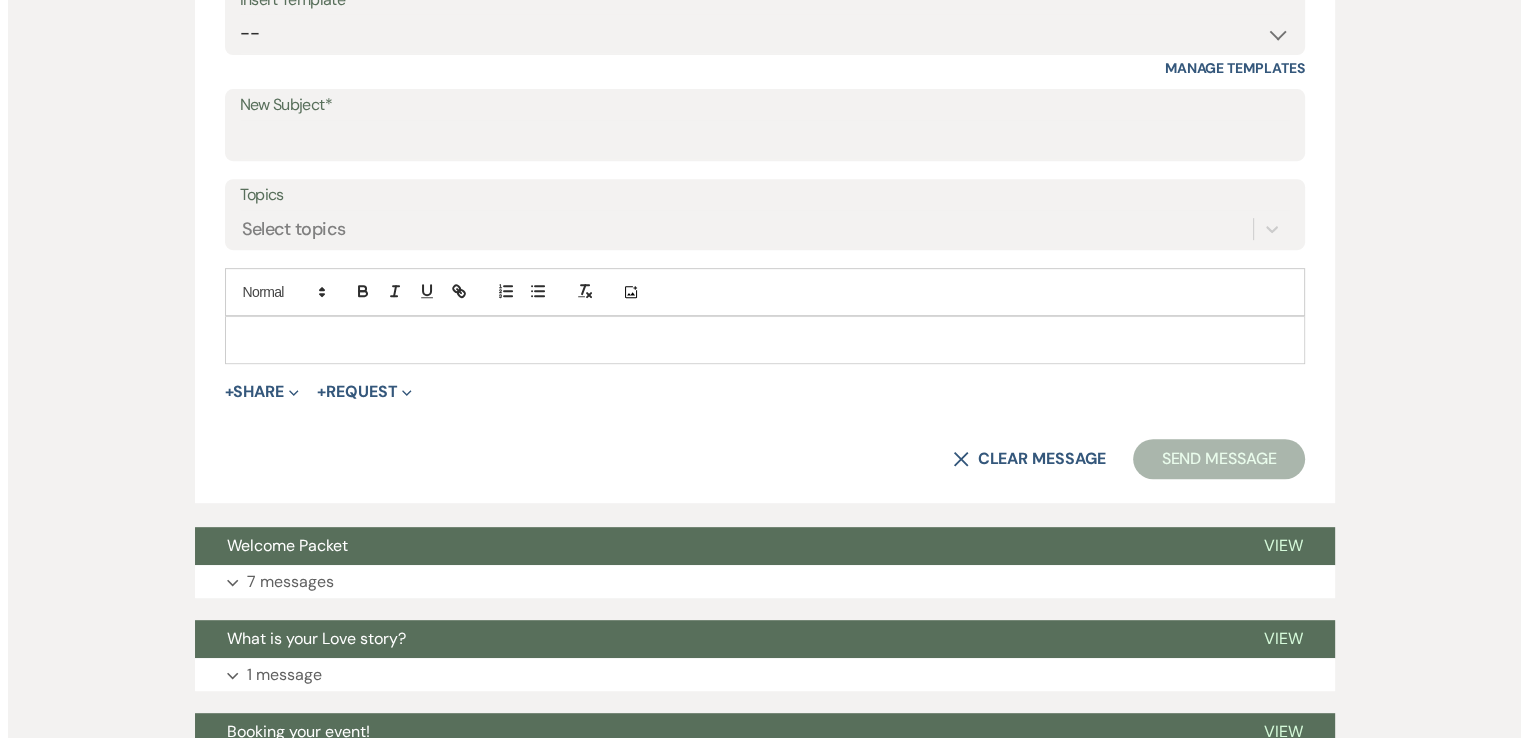 scroll, scrollTop: 837, scrollLeft: 0, axis: vertical 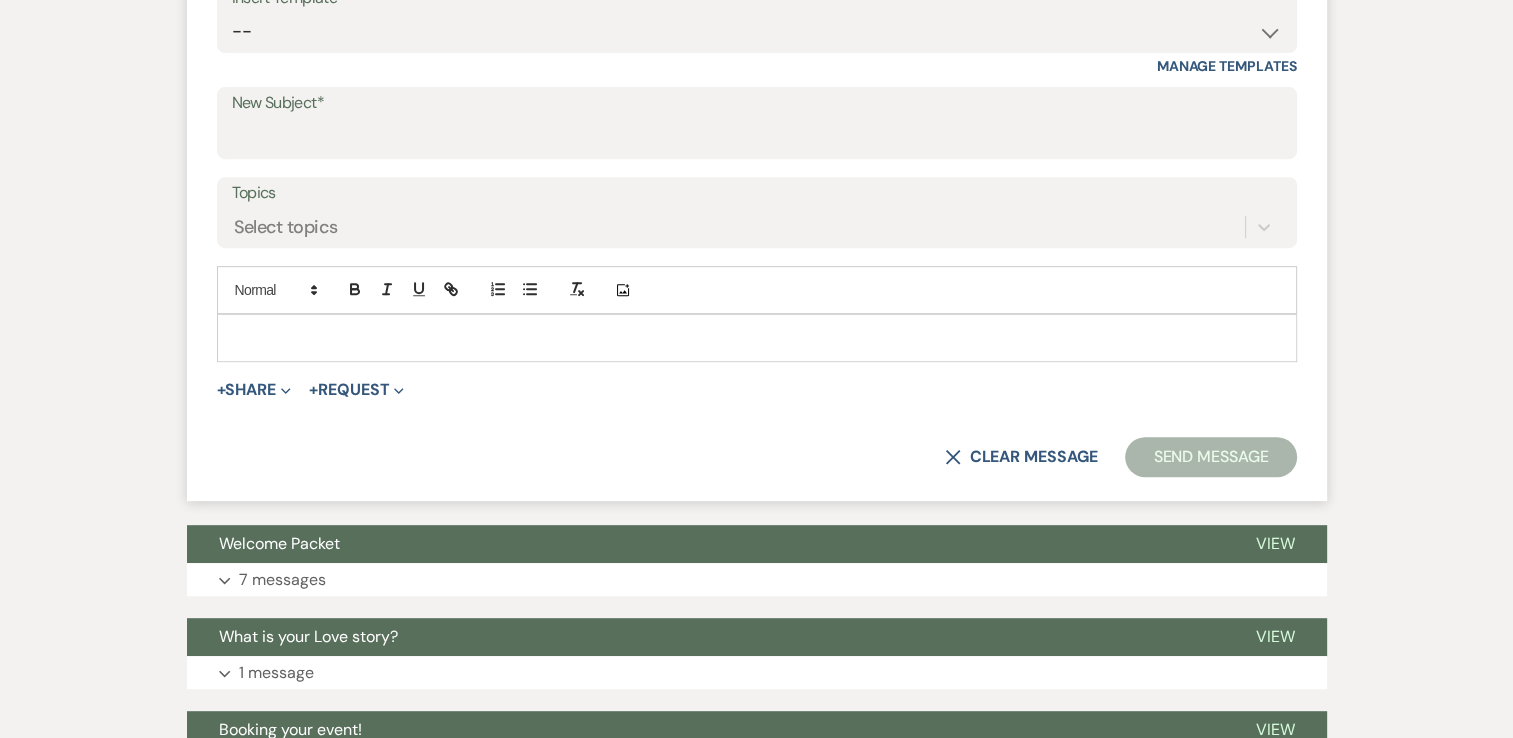 click at bounding box center (757, 338) 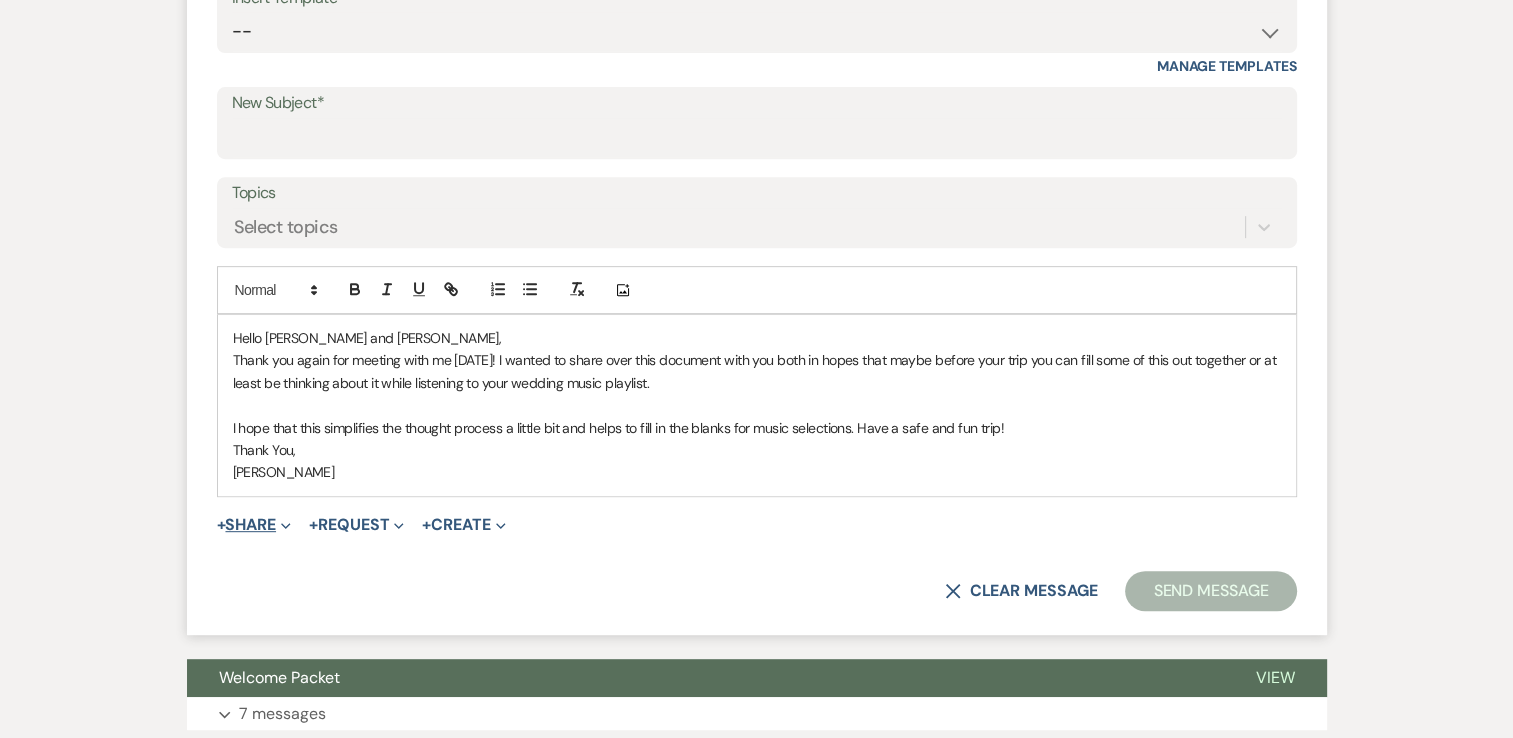 click on "Expand" 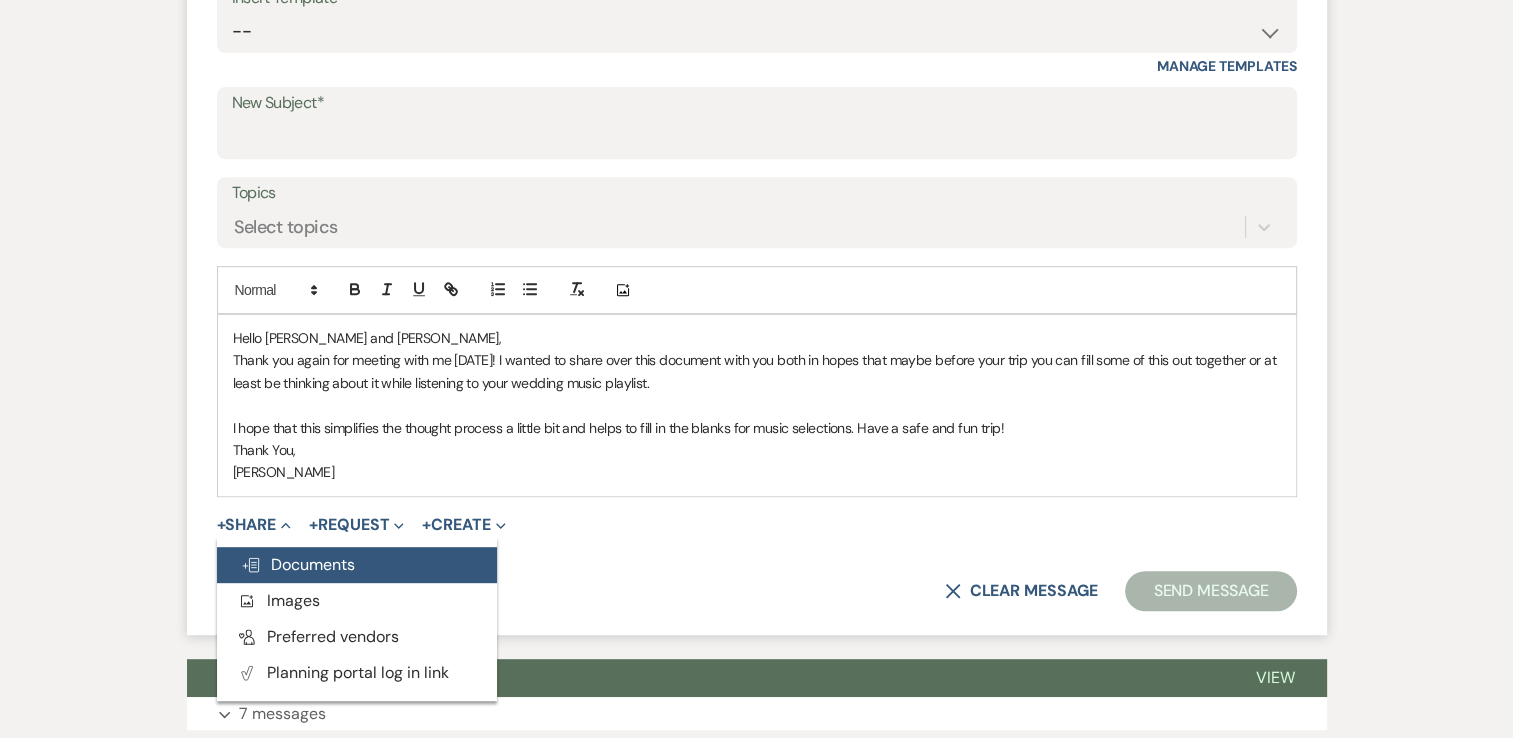 click on "Doc Upload Documents" at bounding box center (298, 564) 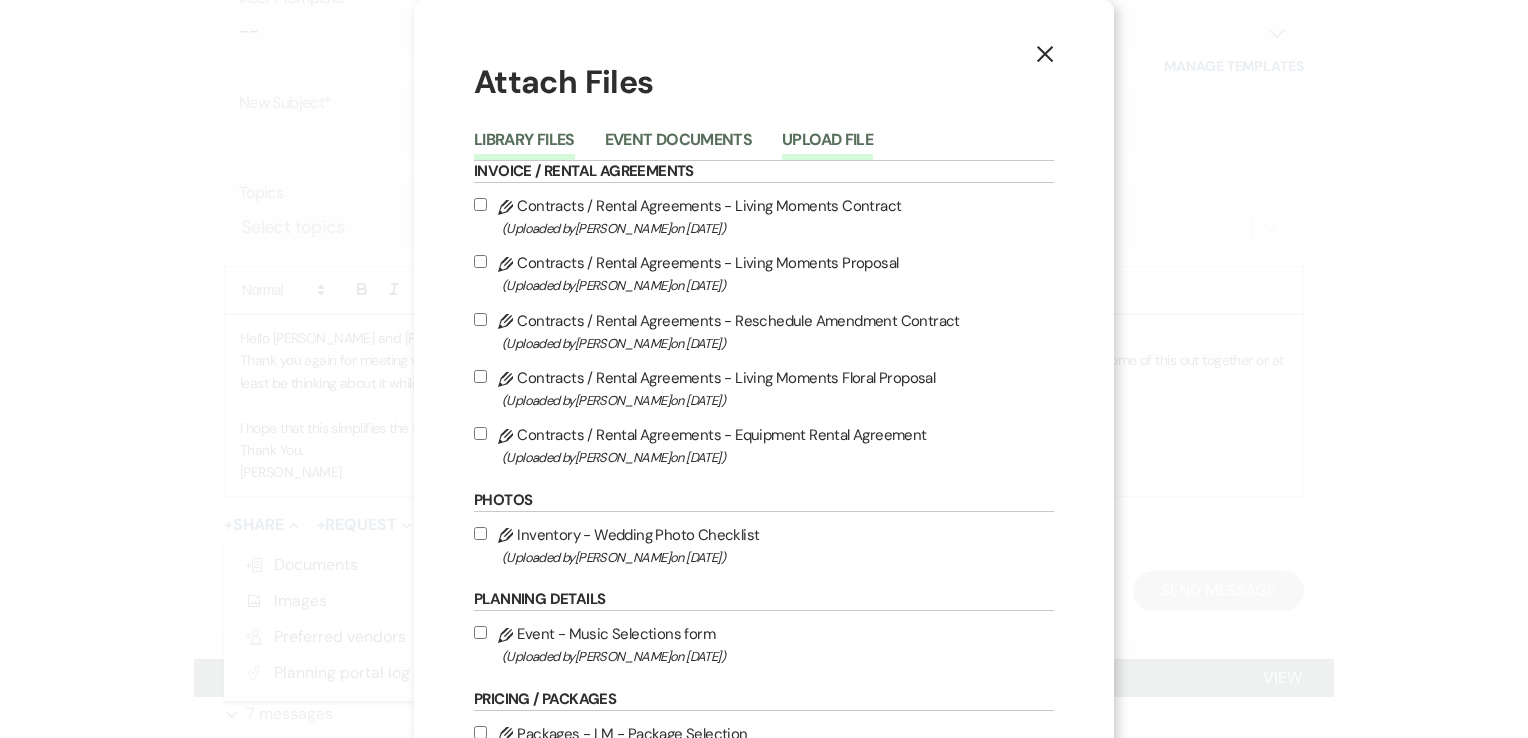 click on "Upload File" at bounding box center [827, 146] 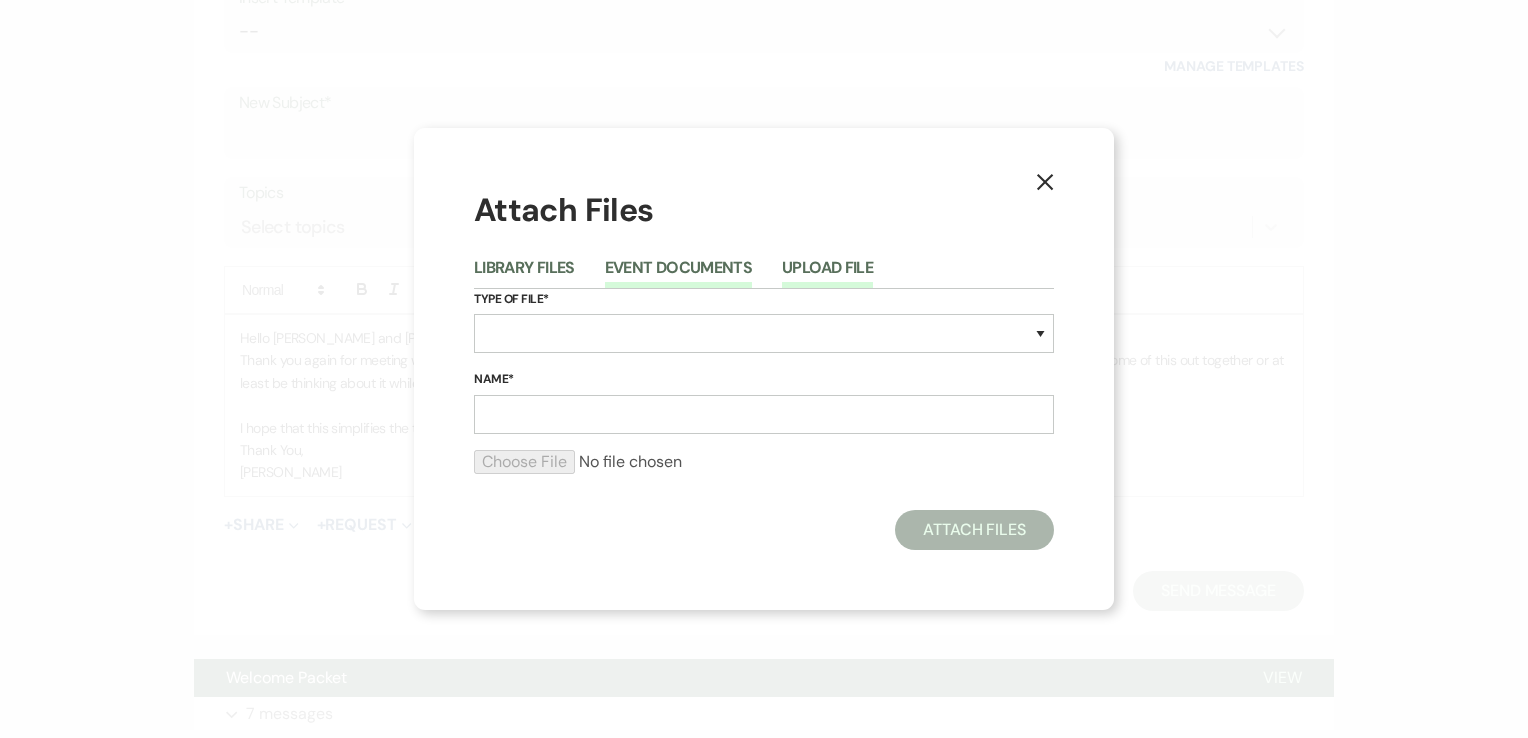 click on "Event Documents" at bounding box center [678, 274] 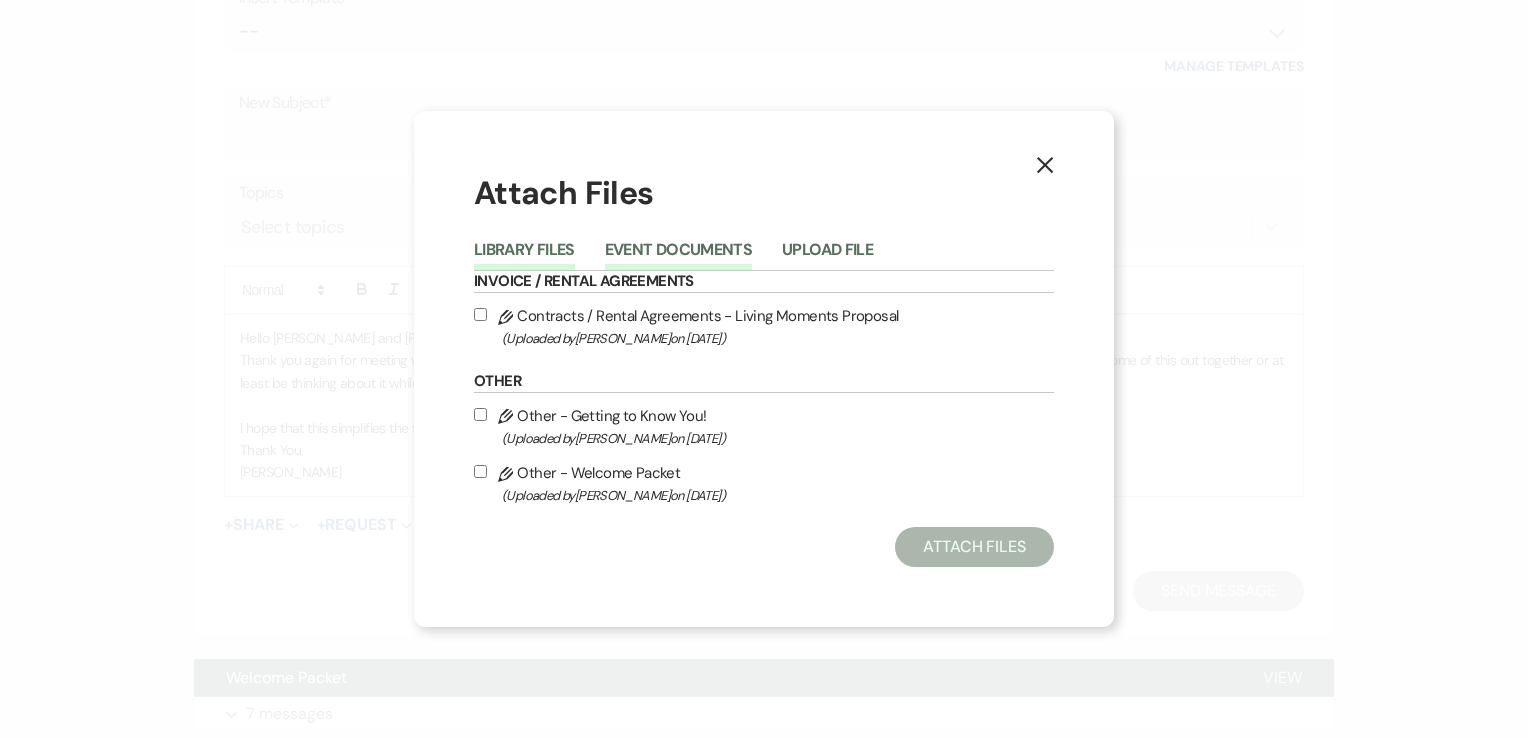 click on "Library Files" at bounding box center (524, 256) 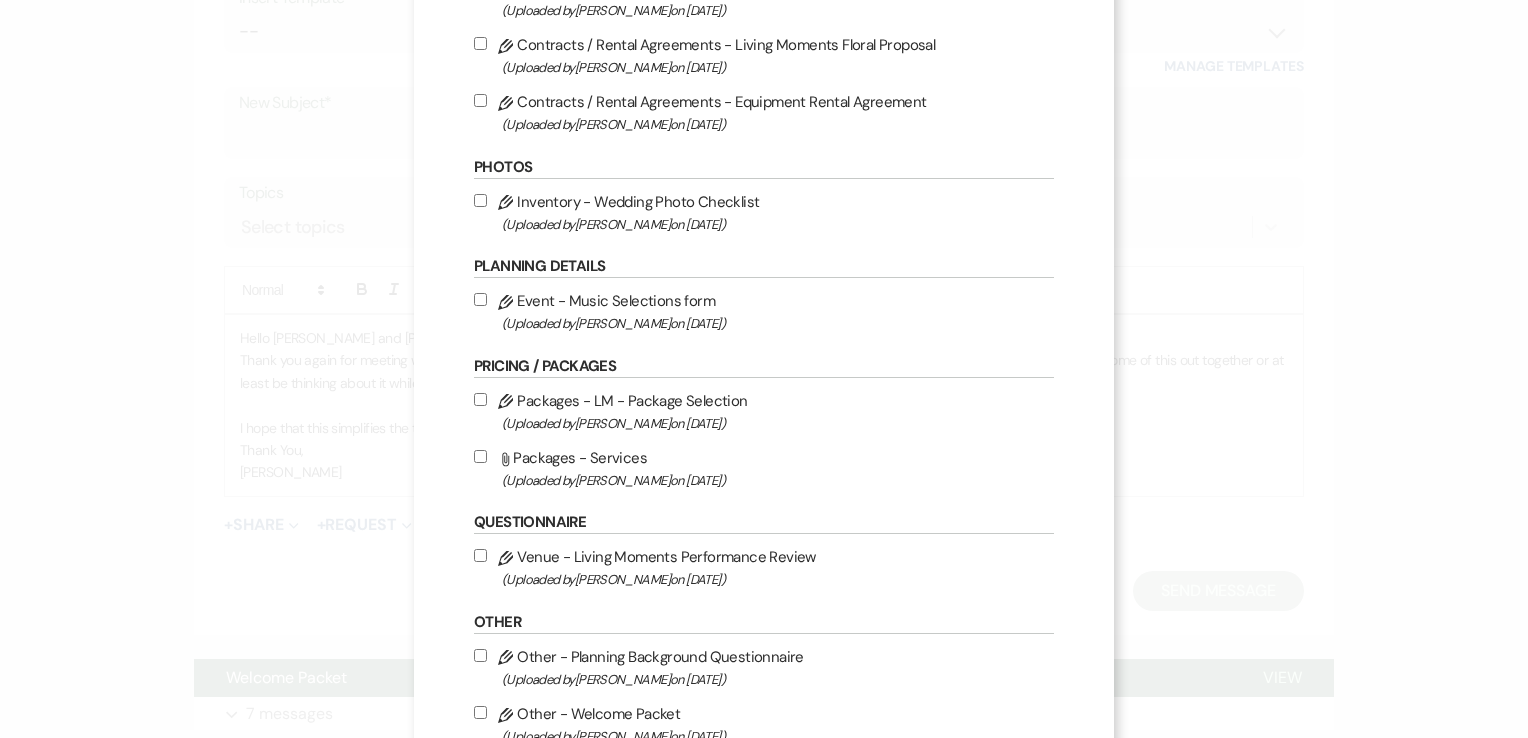 scroll, scrollTop: 364, scrollLeft: 0, axis: vertical 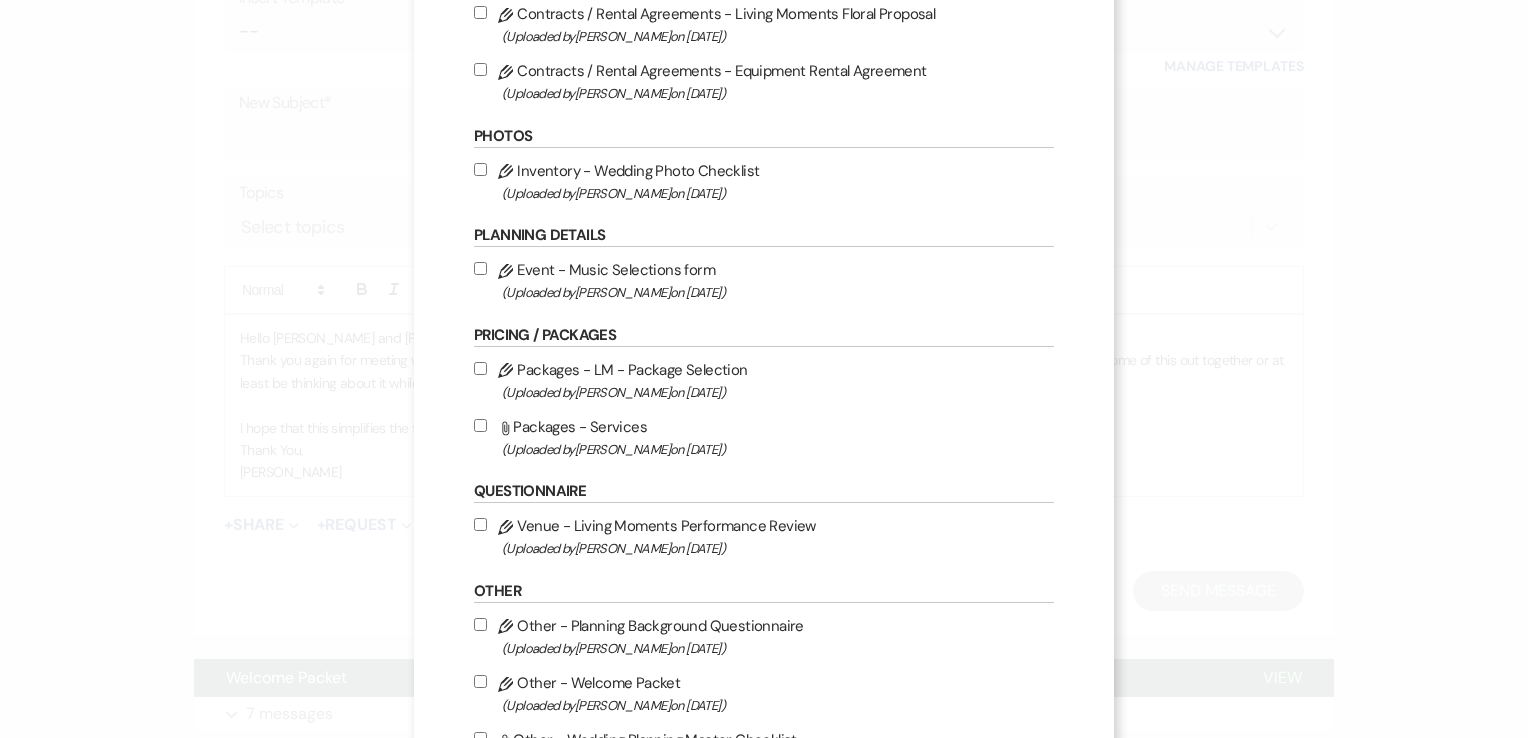 click on "Pencil Event - Music Selections form (Uploaded by  [PERSON_NAME]  on   [DATE] )" at bounding box center [480, 268] 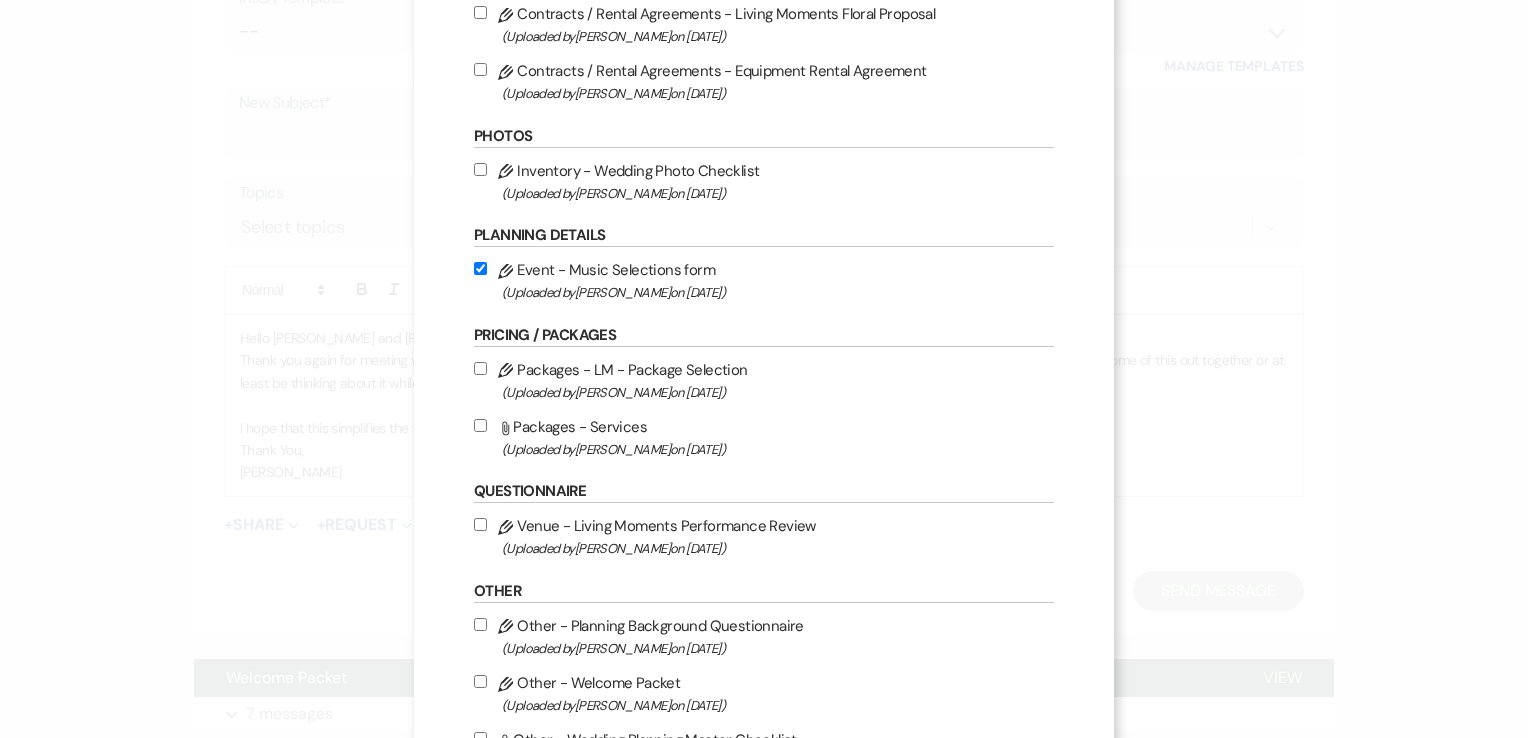 checkbox on "true" 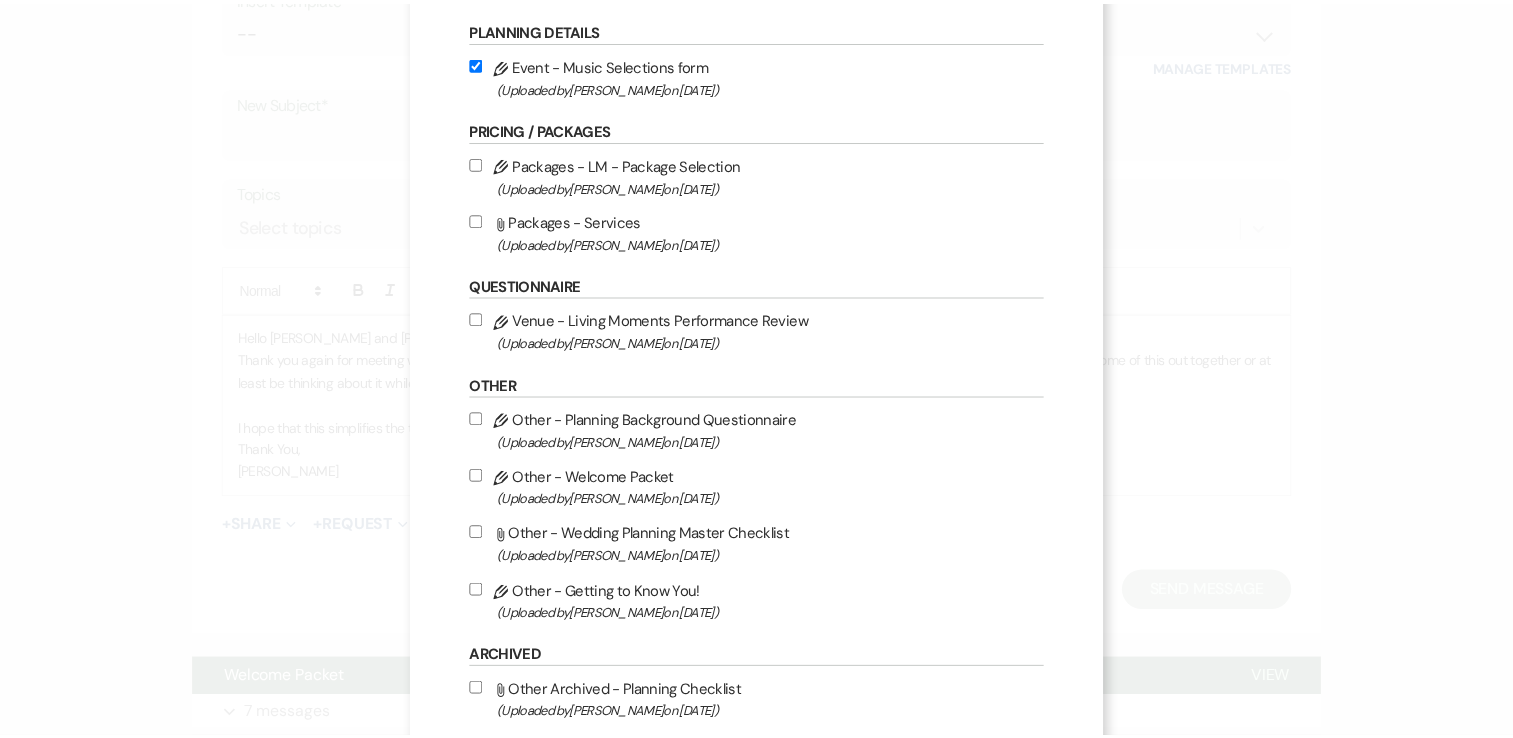 scroll, scrollTop: 739, scrollLeft: 0, axis: vertical 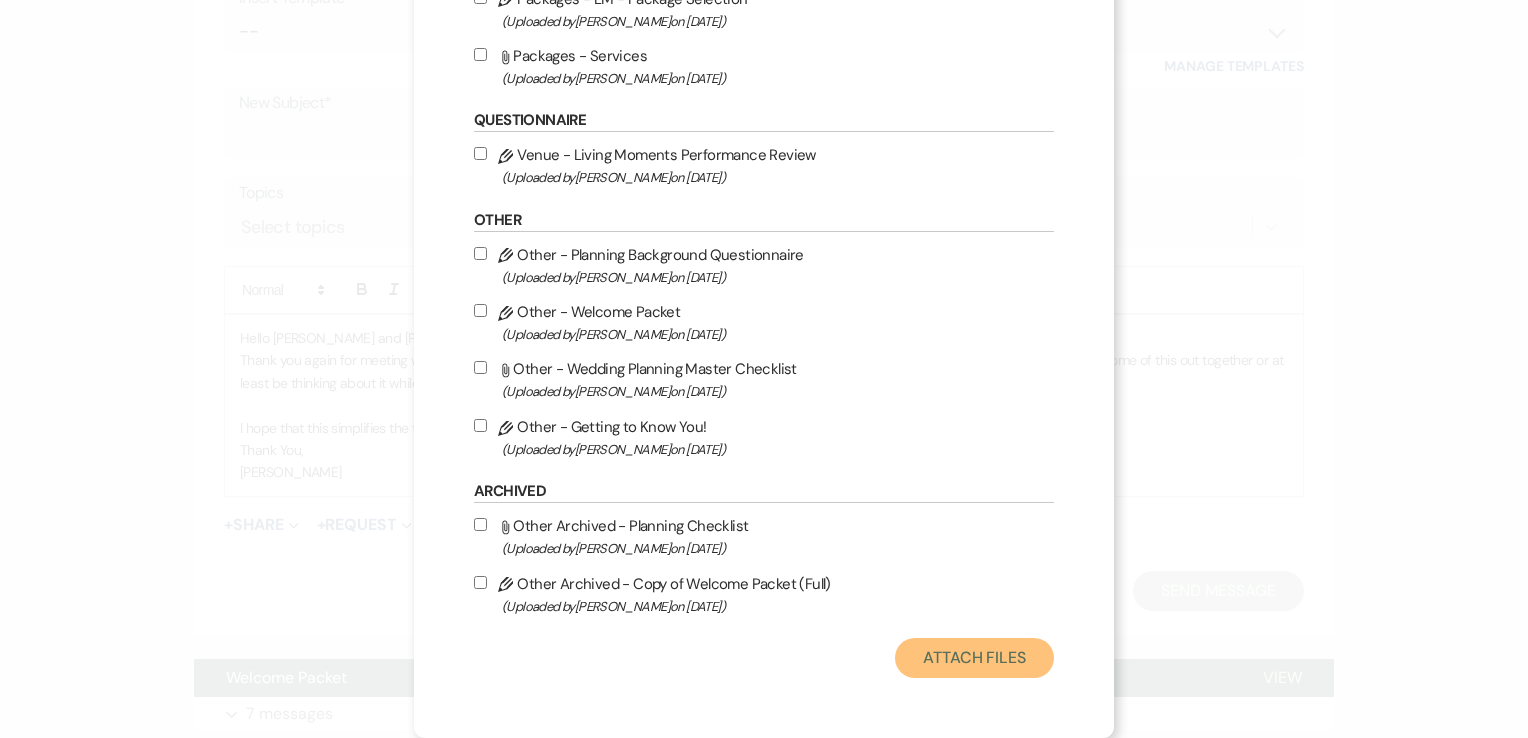 click on "Attach Files" at bounding box center [974, 658] 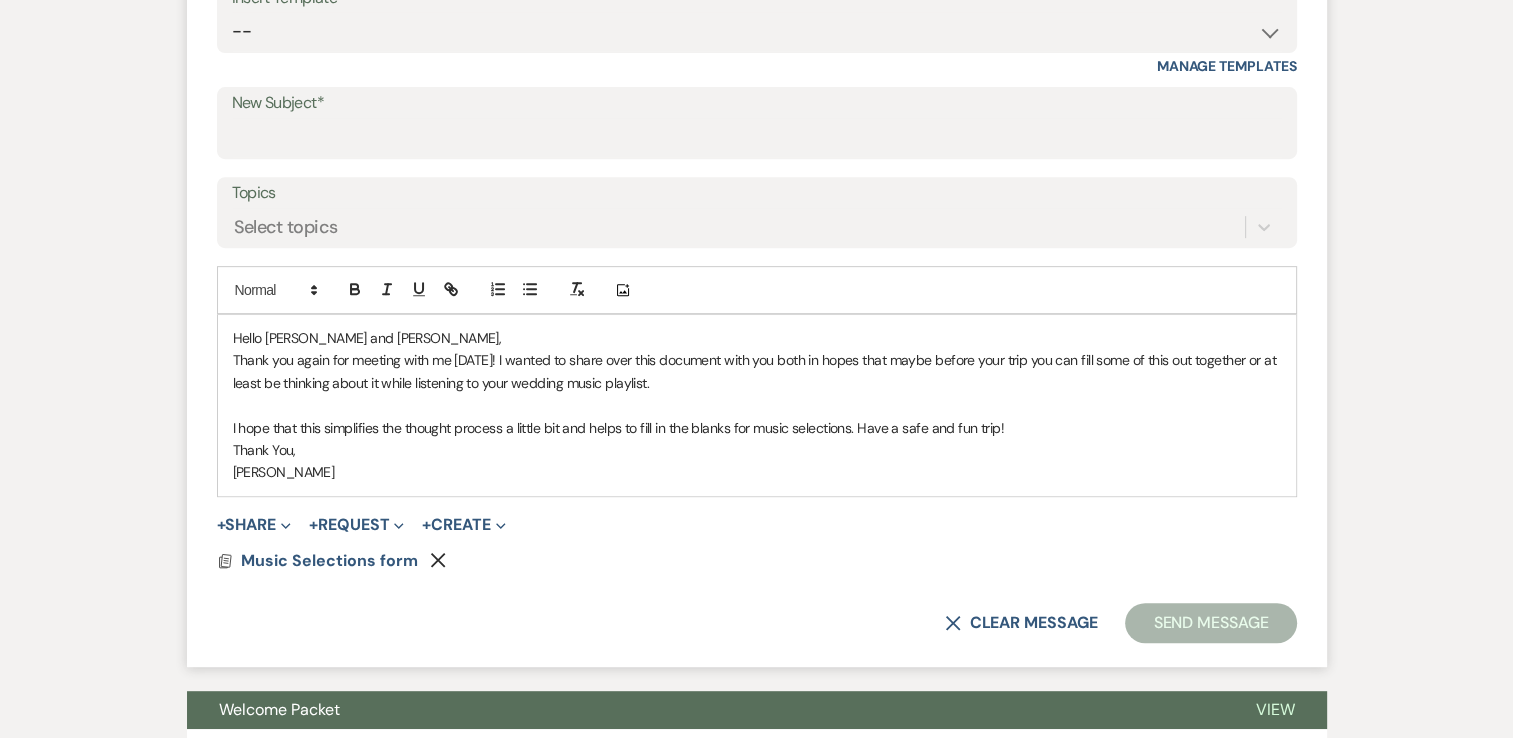 click on "[PERSON_NAME]" at bounding box center [757, 472] 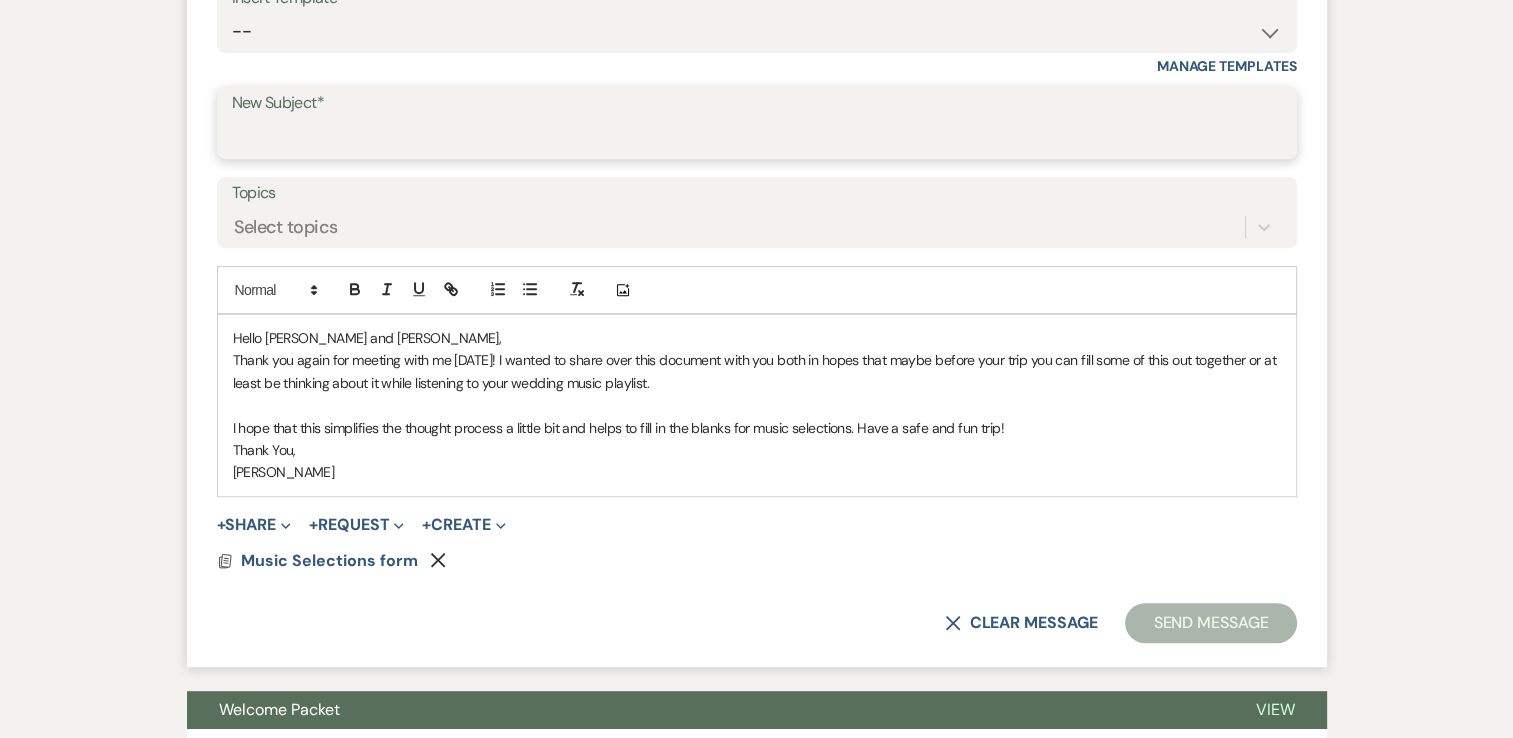 click on "New Subject*" at bounding box center [757, 137] 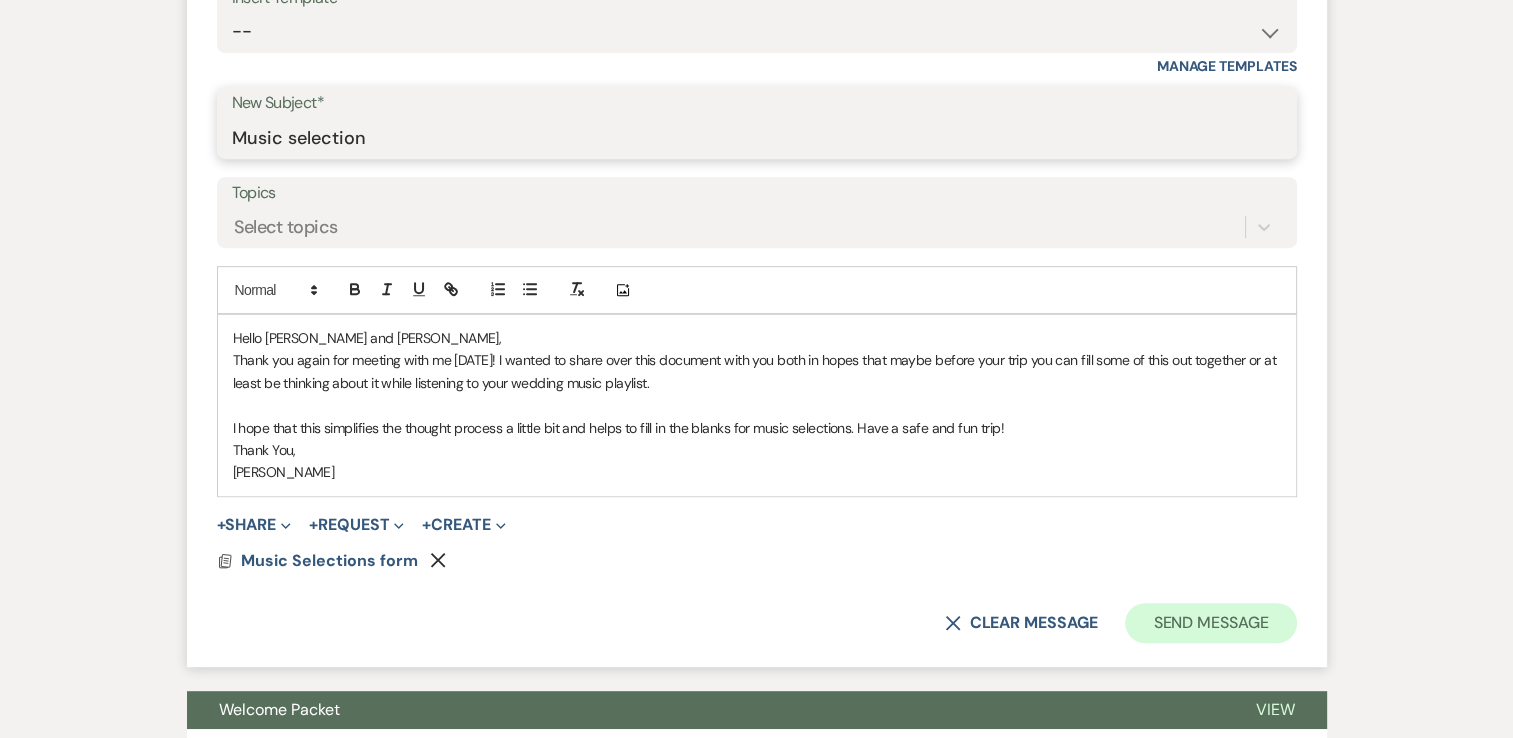 type on "Music selection" 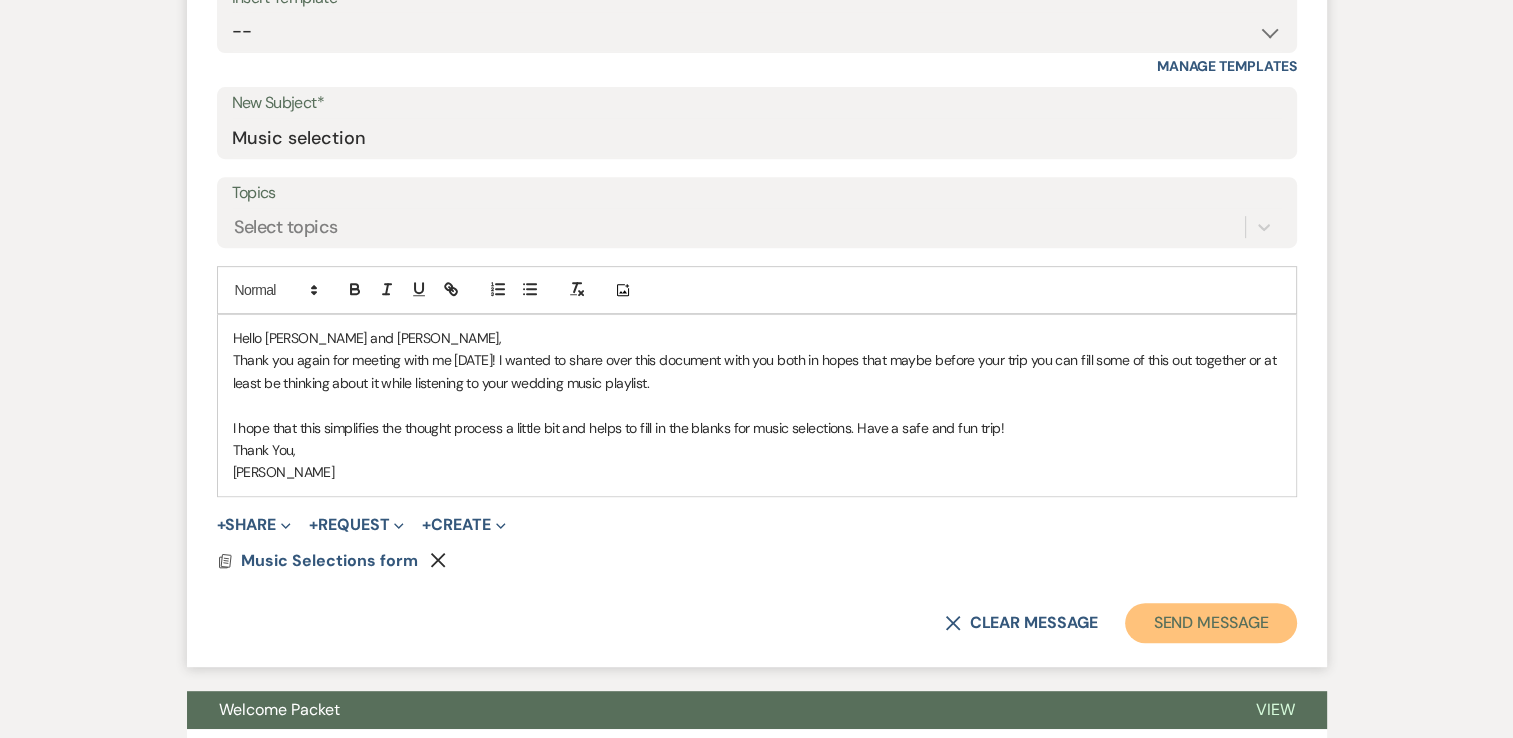 click on "Send Message" at bounding box center (1210, 623) 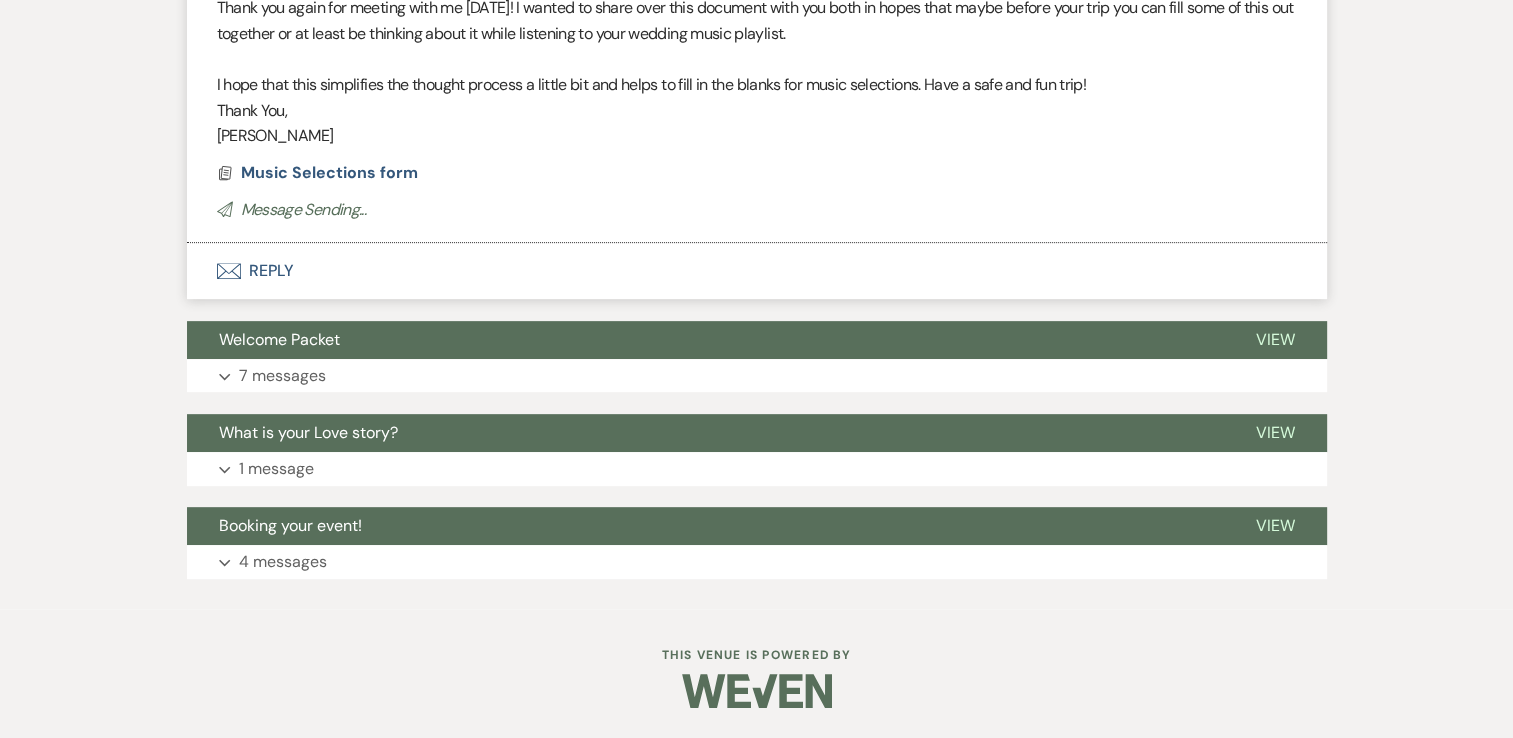 scroll, scrollTop: 95, scrollLeft: 0, axis: vertical 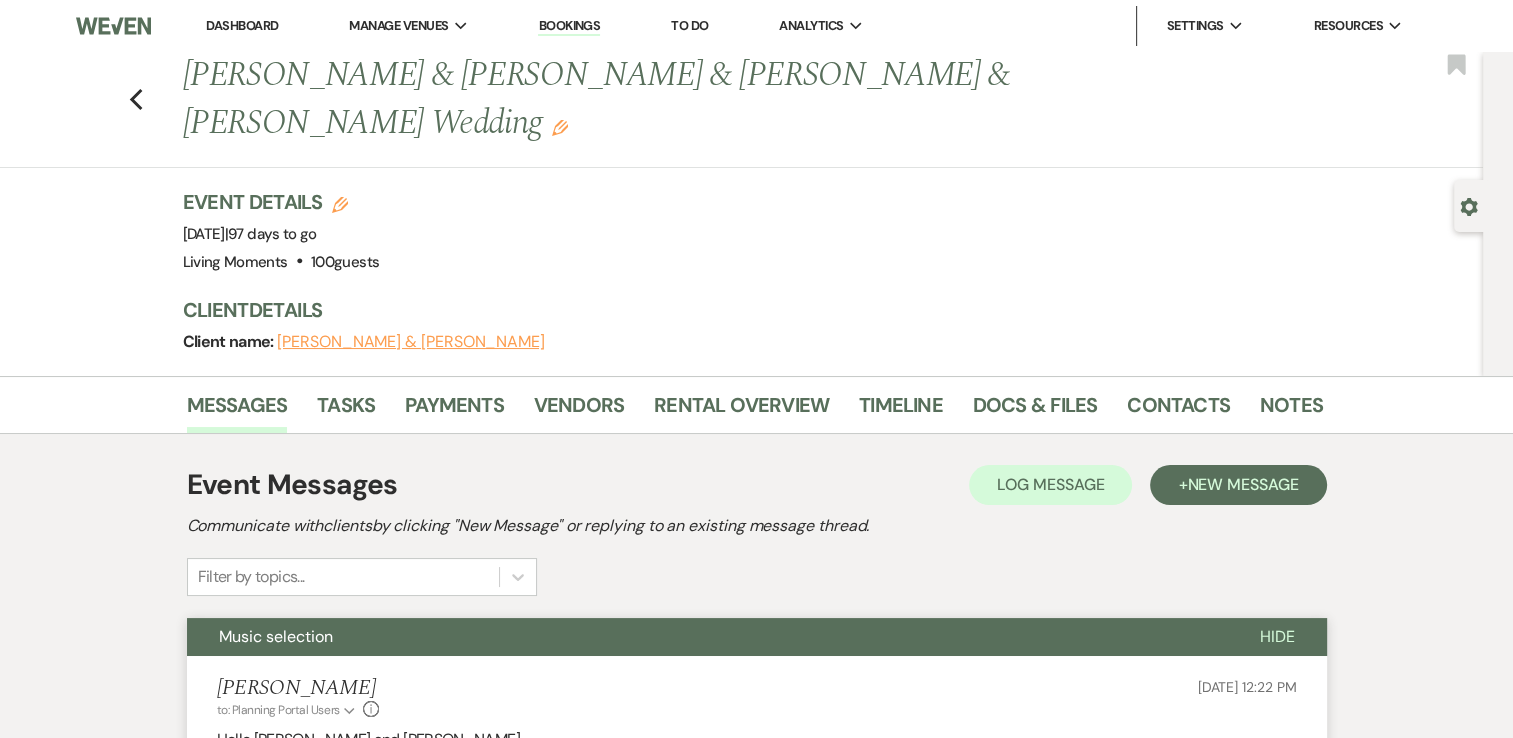 click on "Dashboard" at bounding box center (242, 25) 